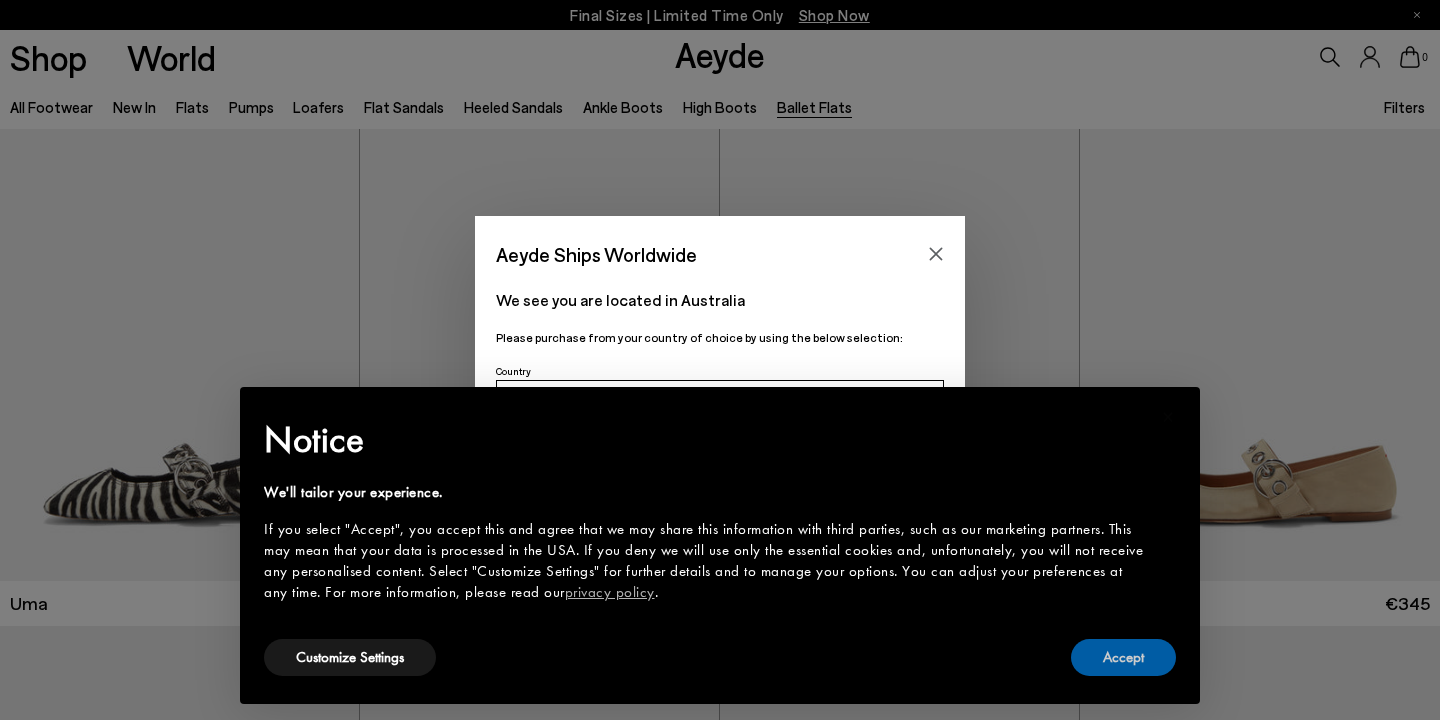 click on "Accept" at bounding box center [1123, 657] 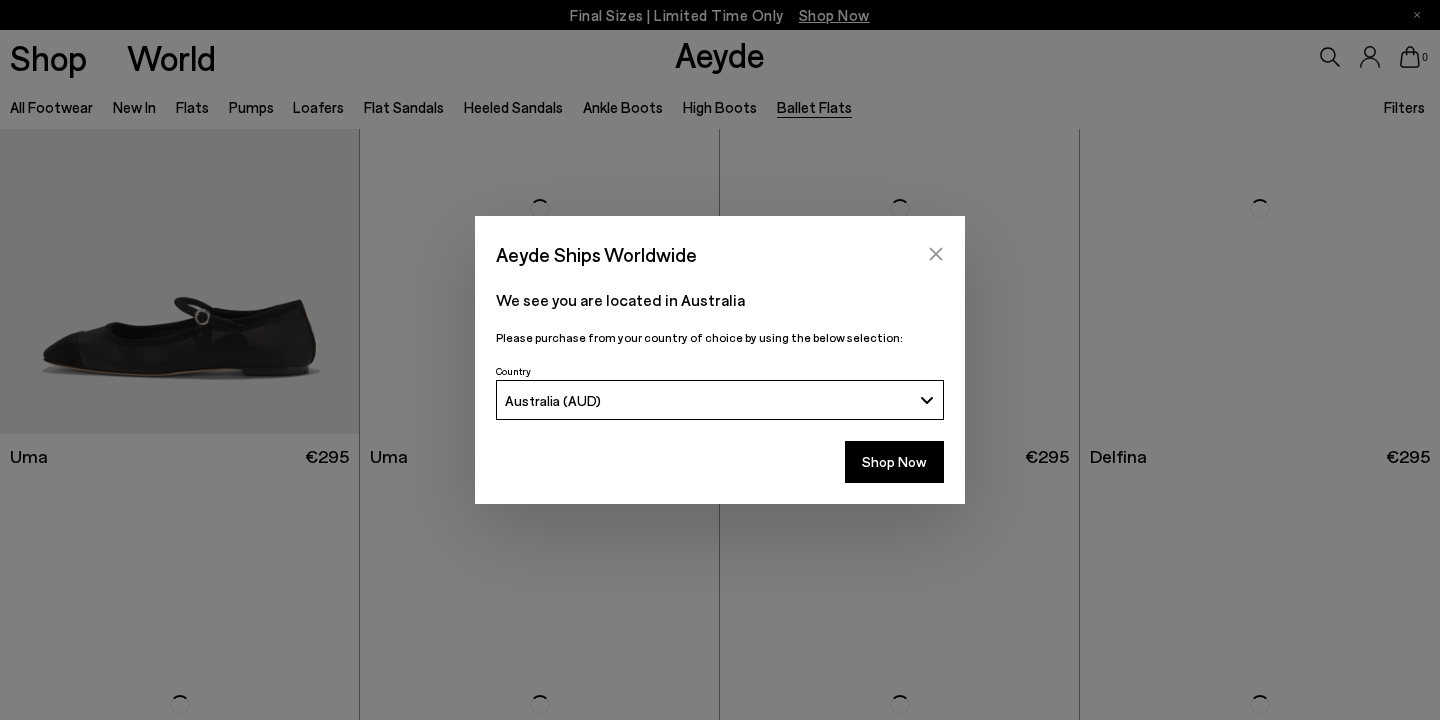 scroll, scrollTop: 1139, scrollLeft: 0, axis: vertical 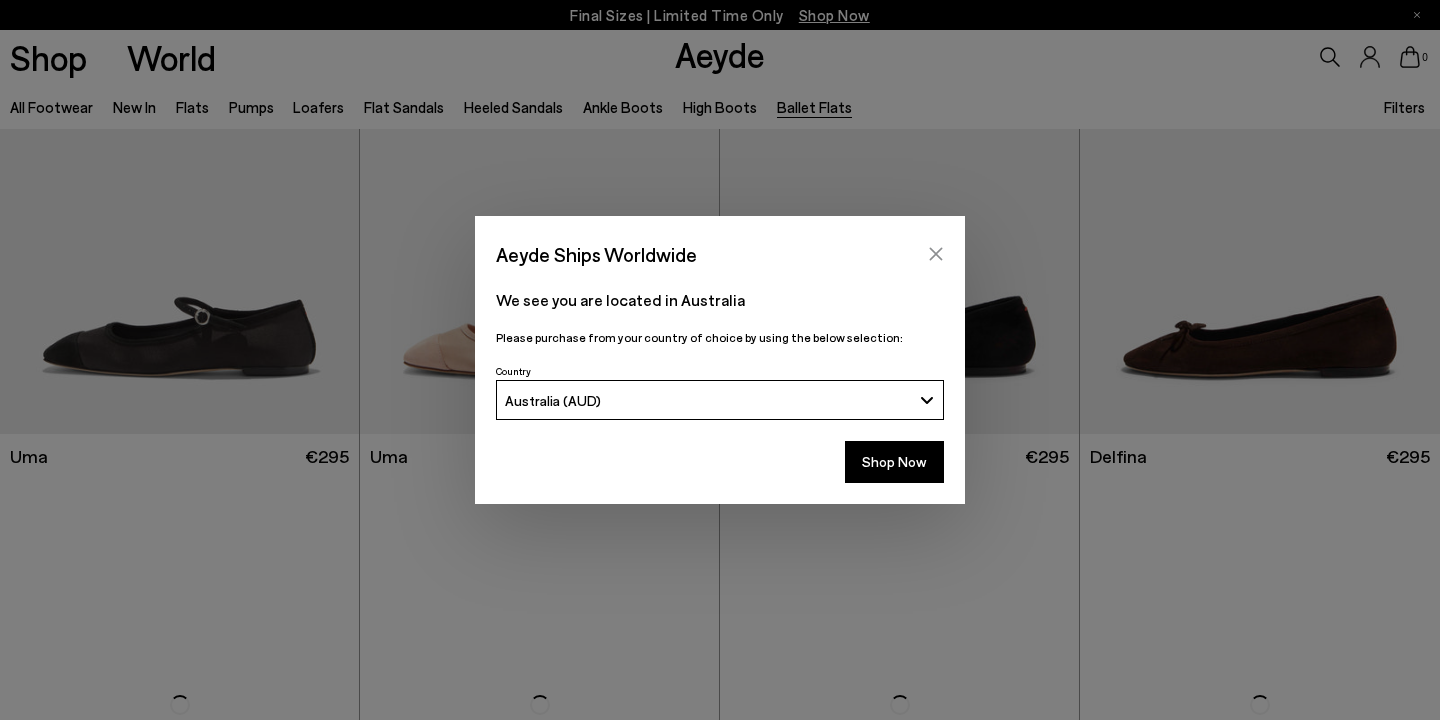 click 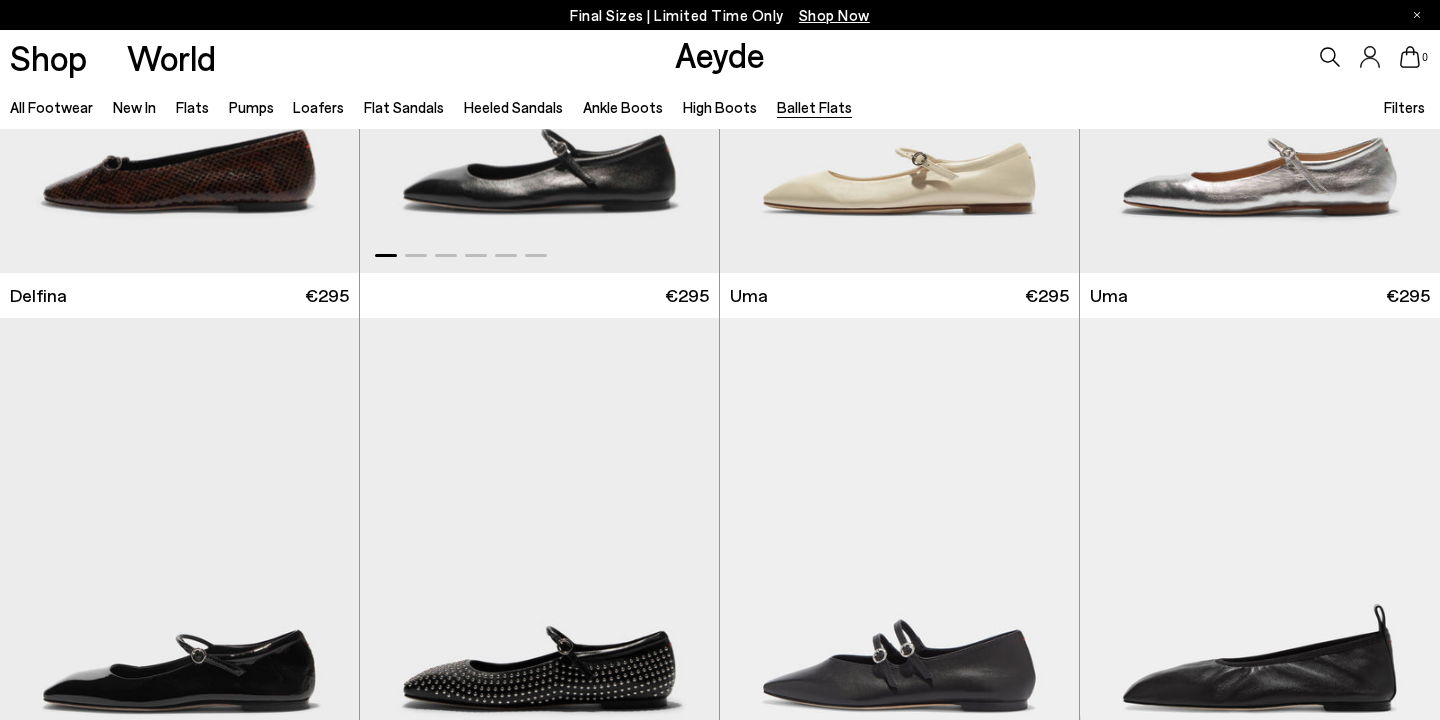 scroll, scrollTop: 1895, scrollLeft: 0, axis: vertical 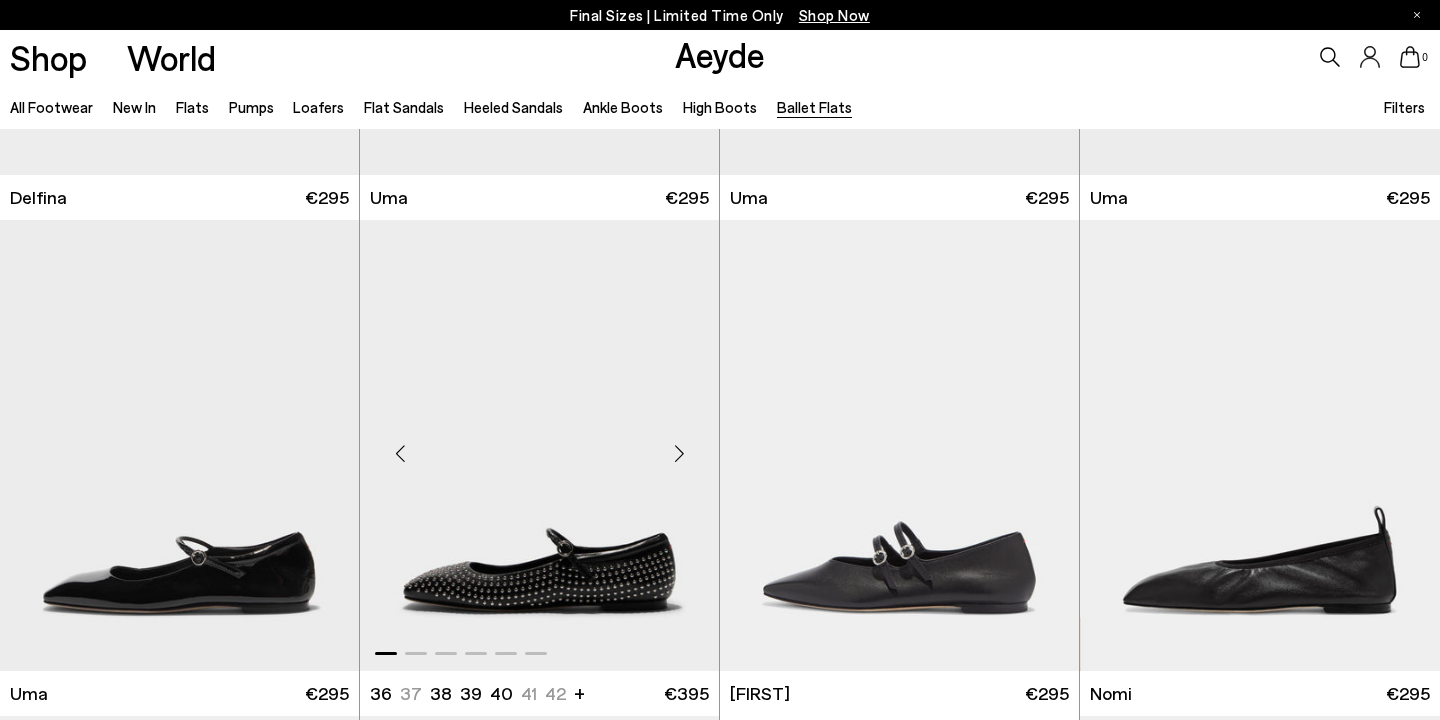 click at bounding box center [539, 445] 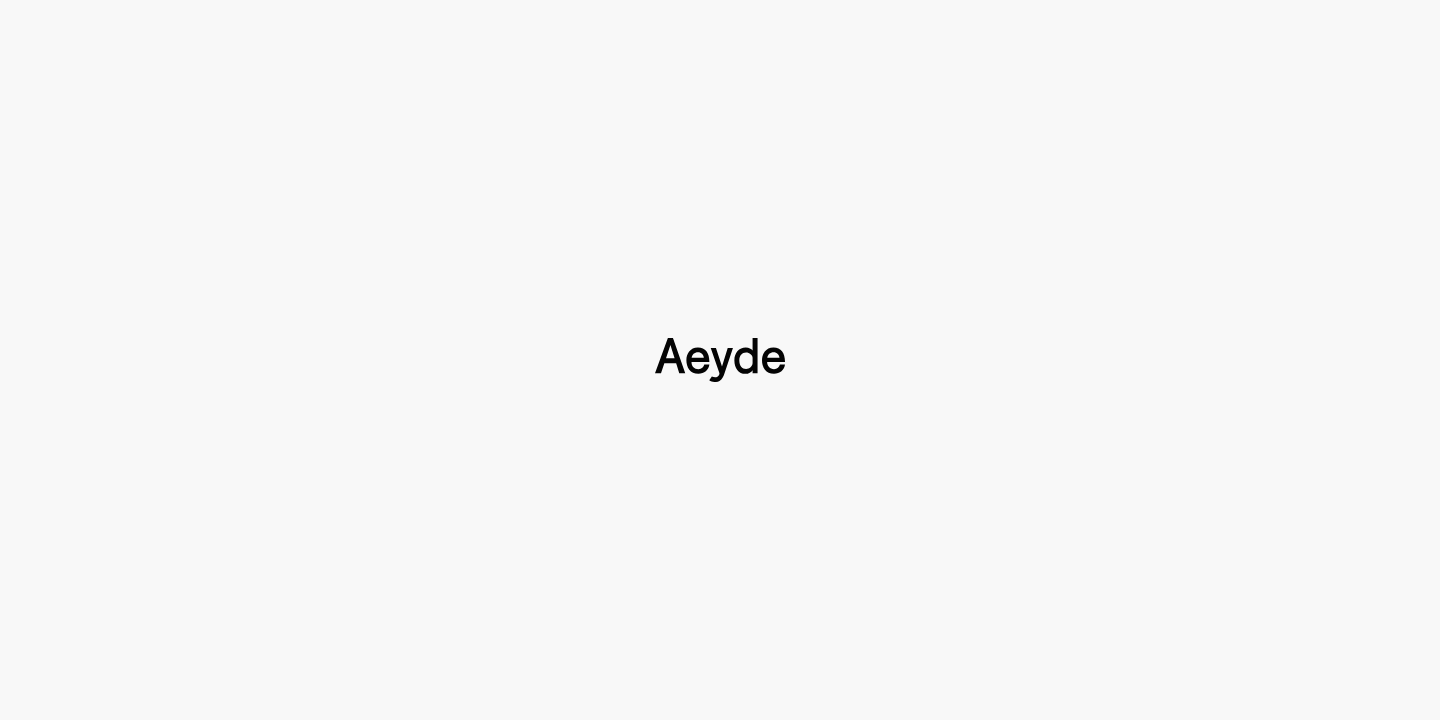 scroll, scrollTop: 0, scrollLeft: 0, axis: both 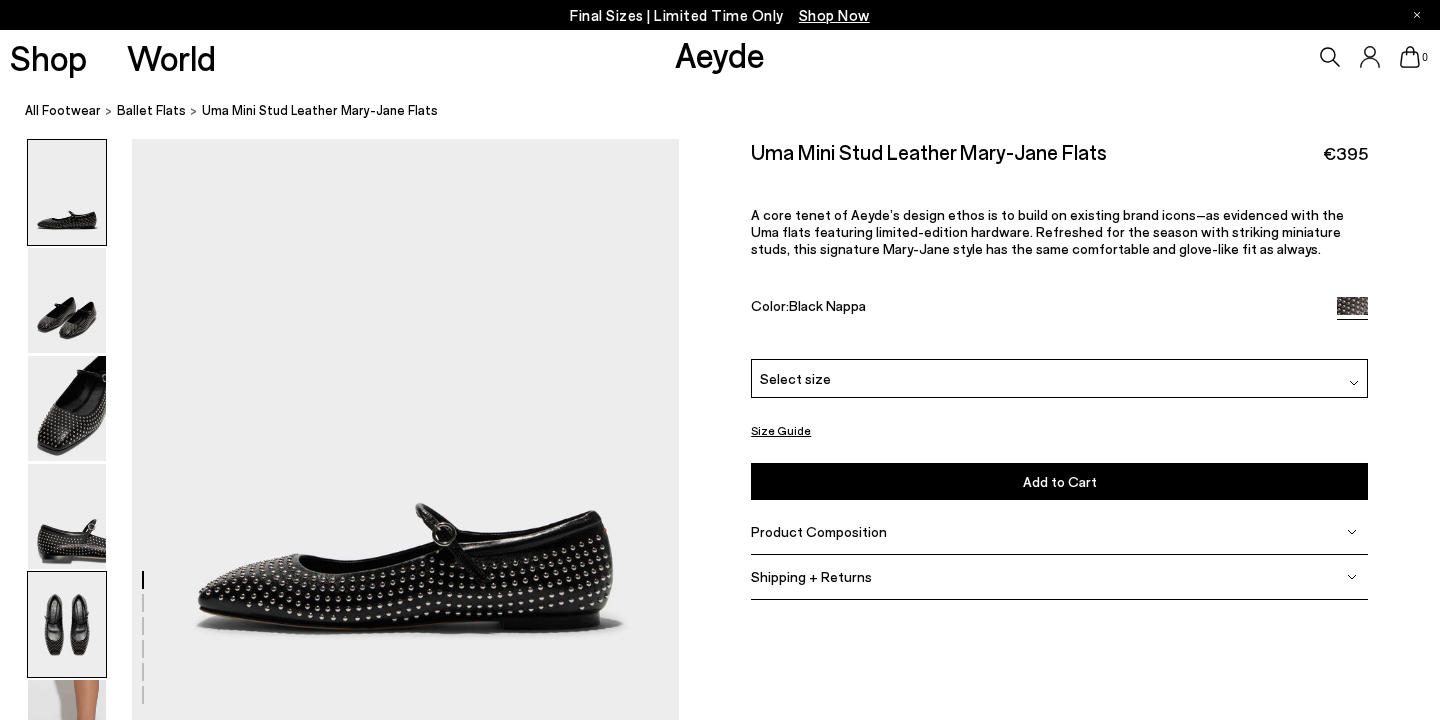 click at bounding box center (67, 624) 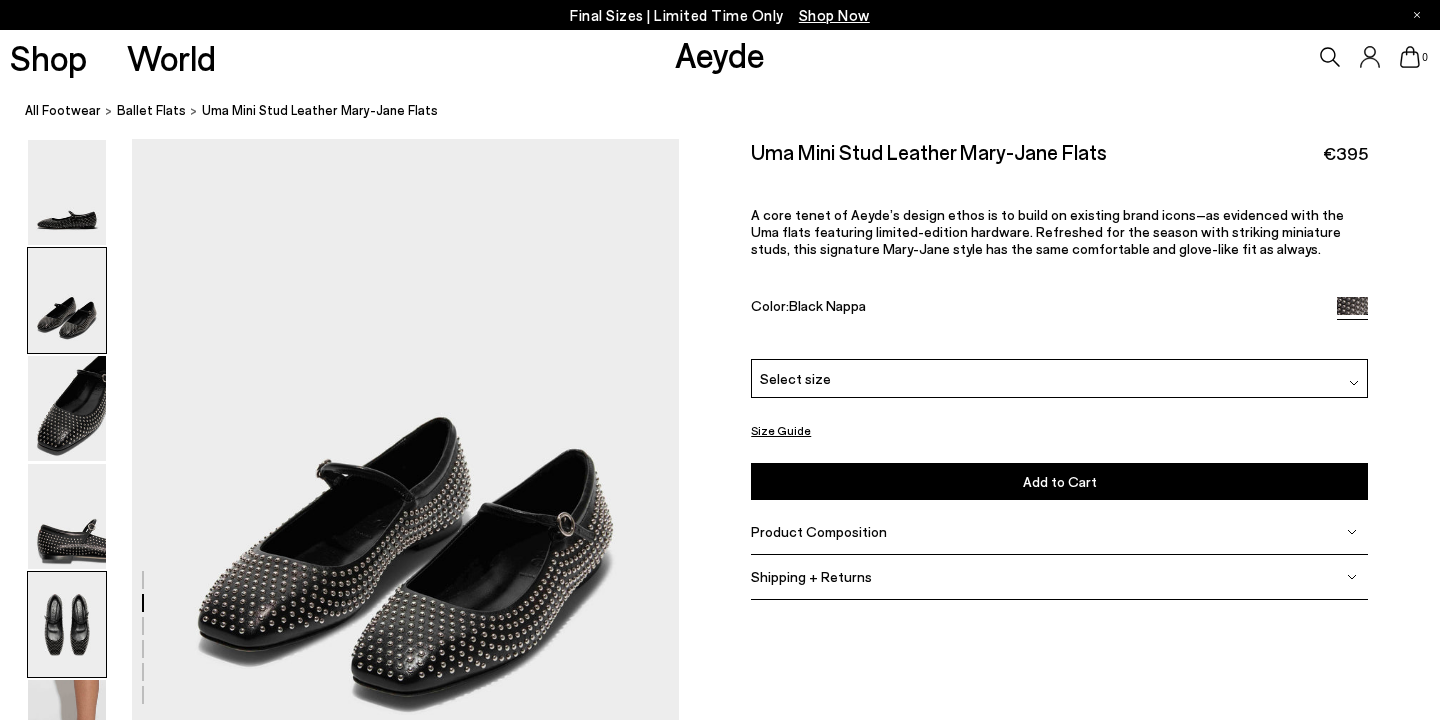 scroll, scrollTop: 1168, scrollLeft: 0, axis: vertical 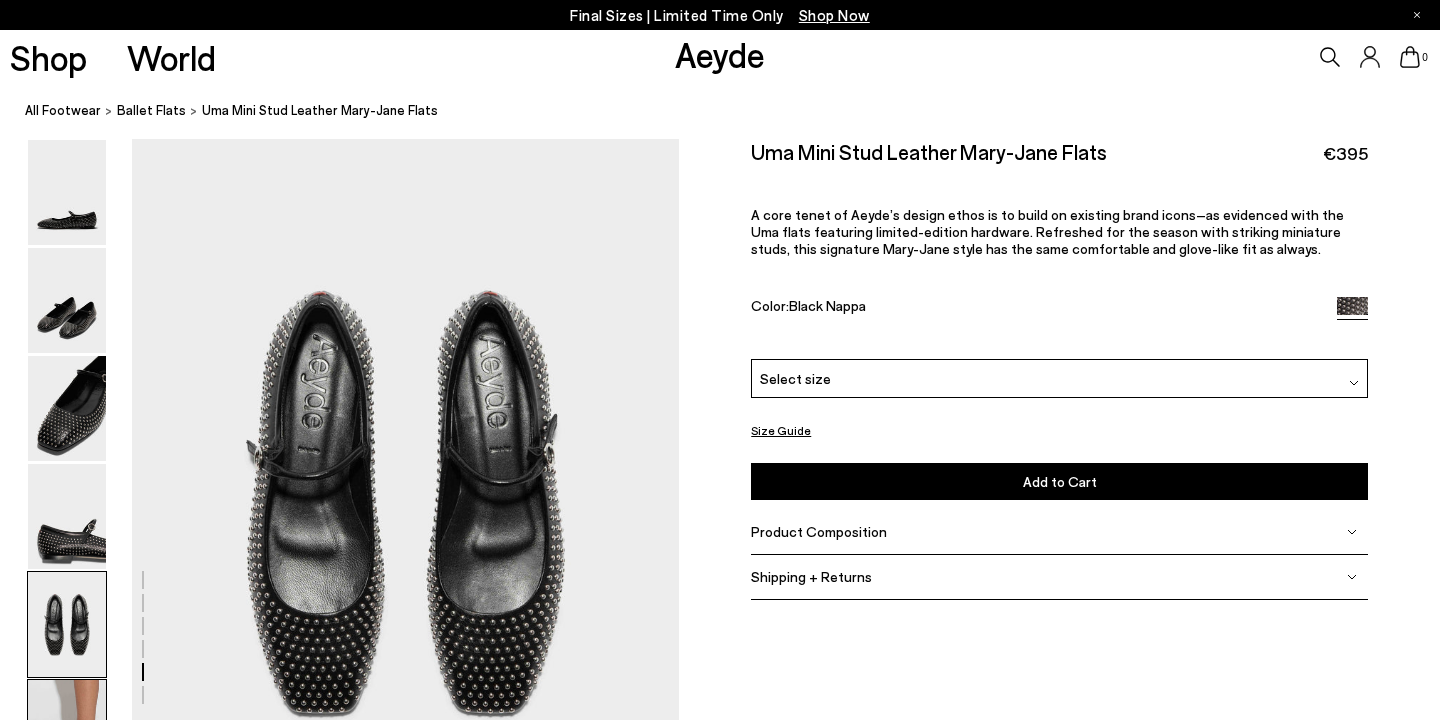 click at bounding box center [67, 732] 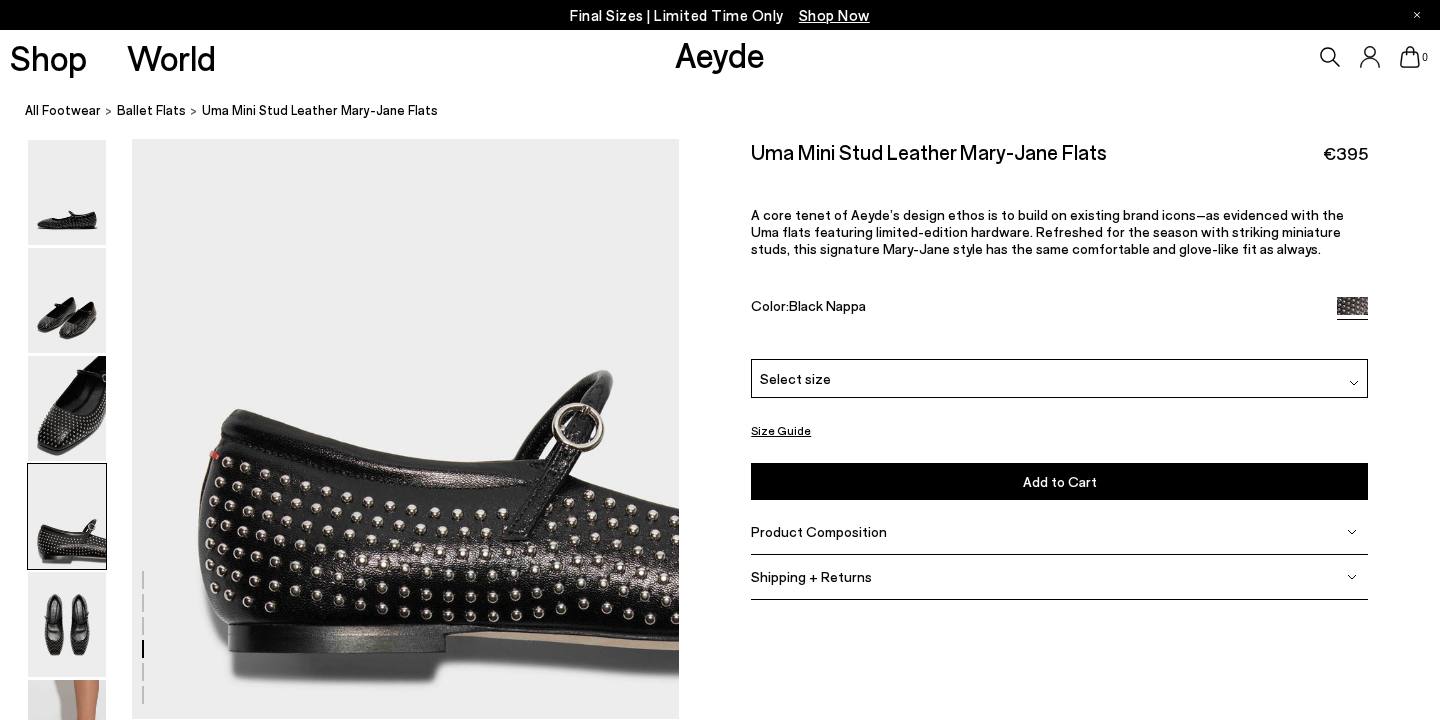 scroll, scrollTop: 1740, scrollLeft: 0, axis: vertical 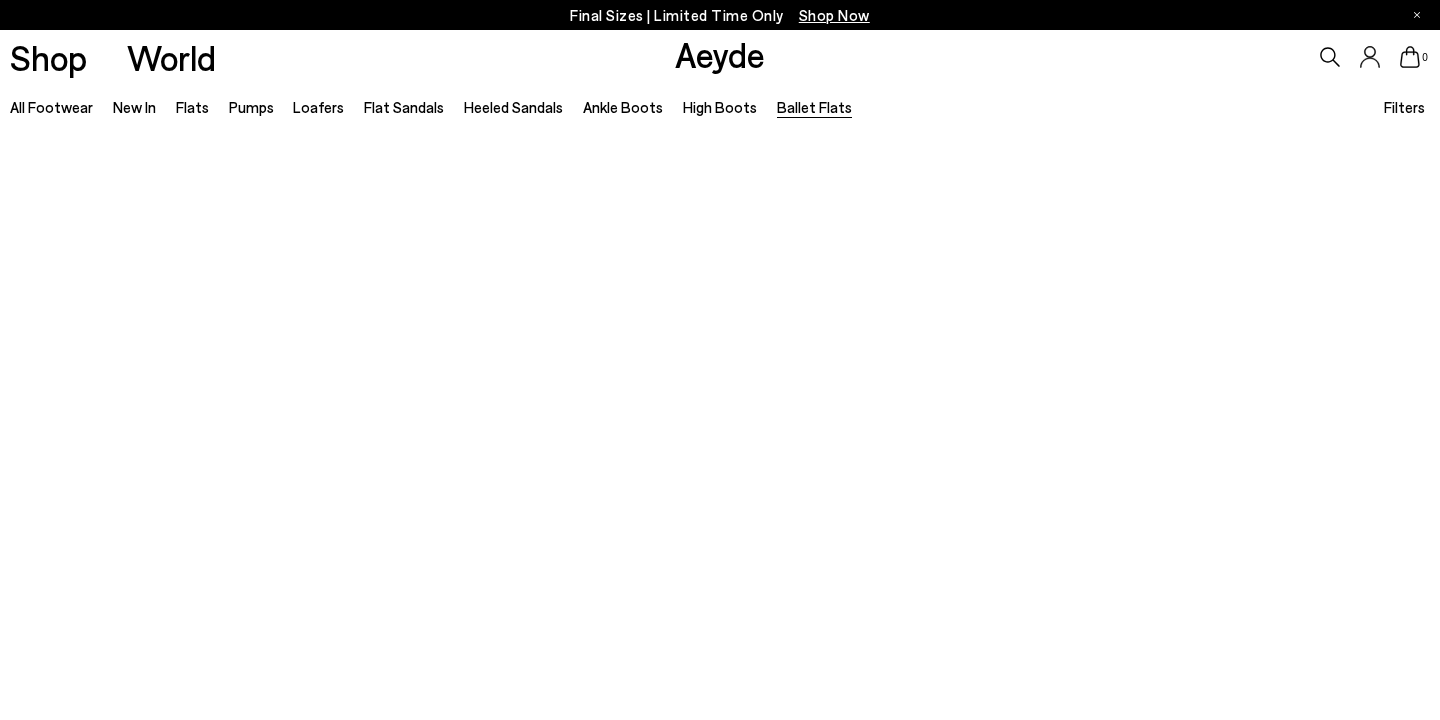 type 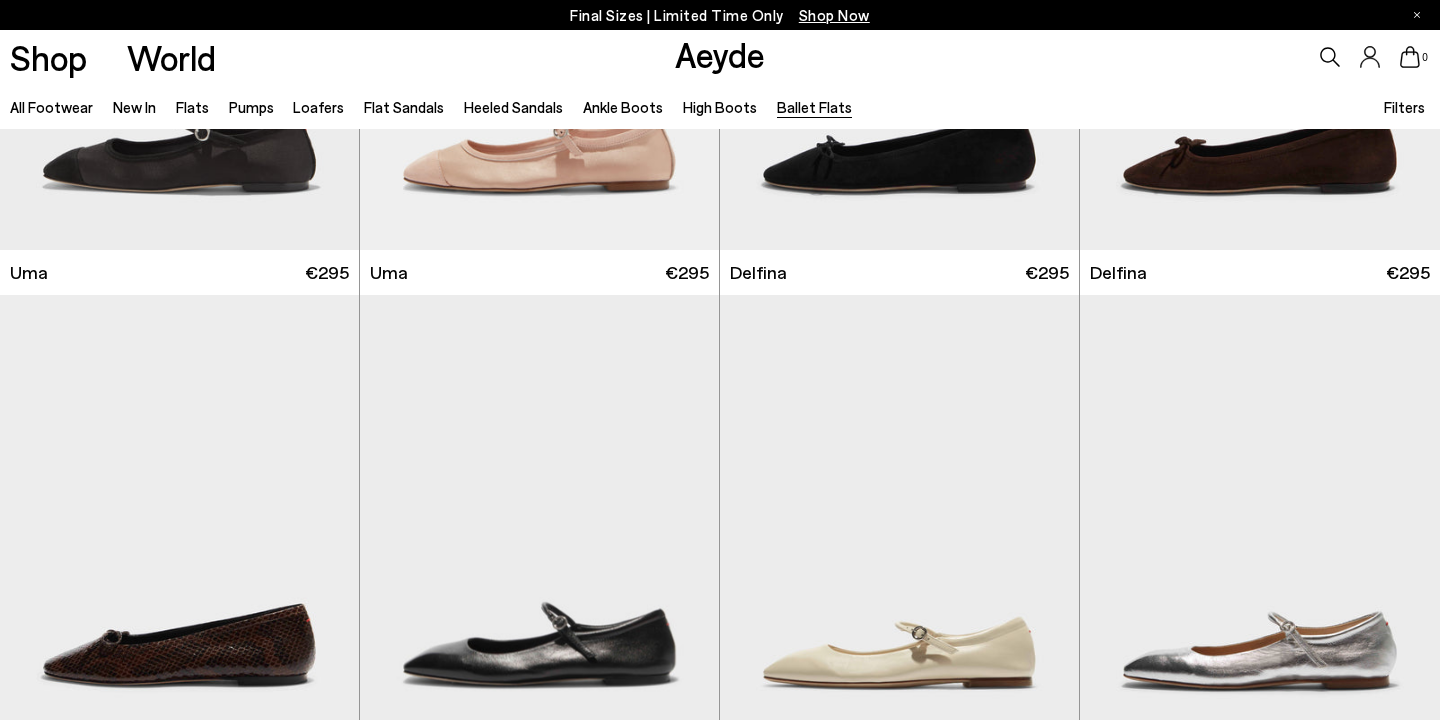 scroll, scrollTop: 1429, scrollLeft: 0, axis: vertical 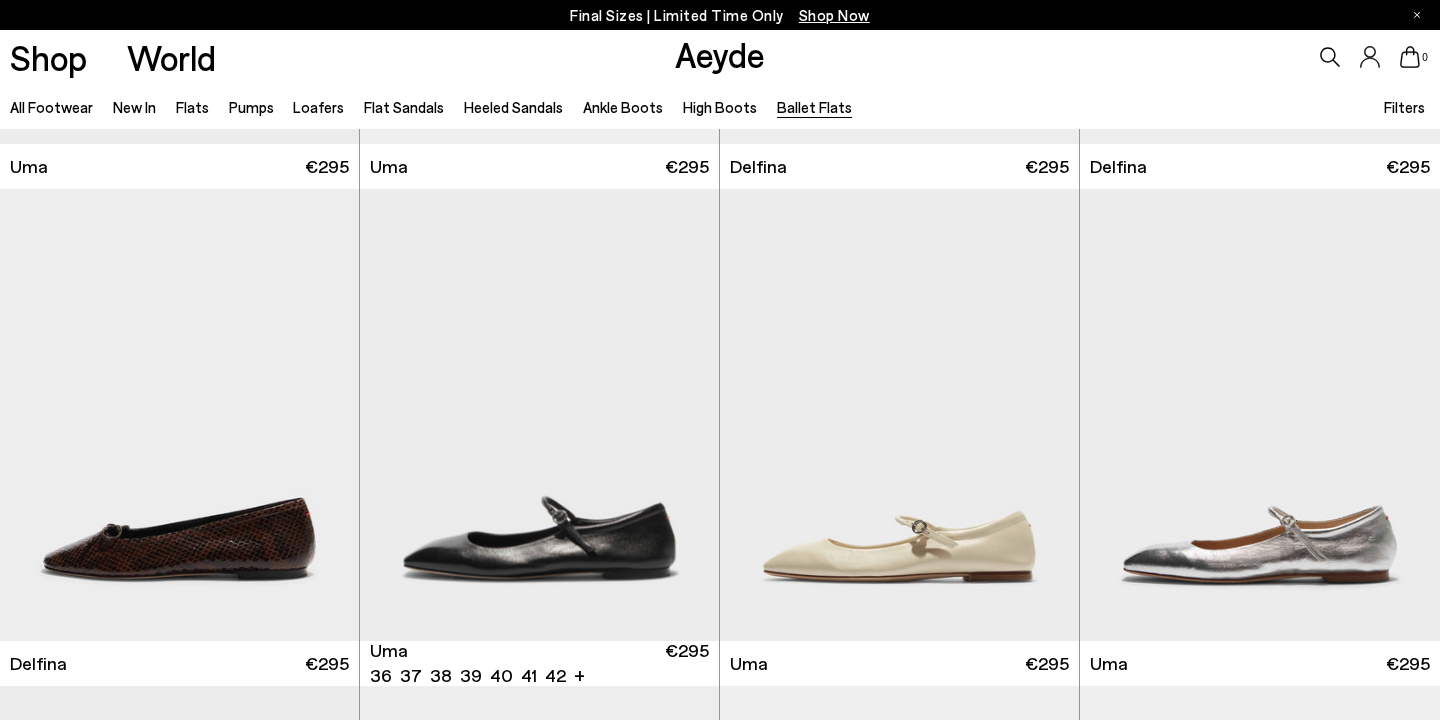 click at bounding box center (539, 414) 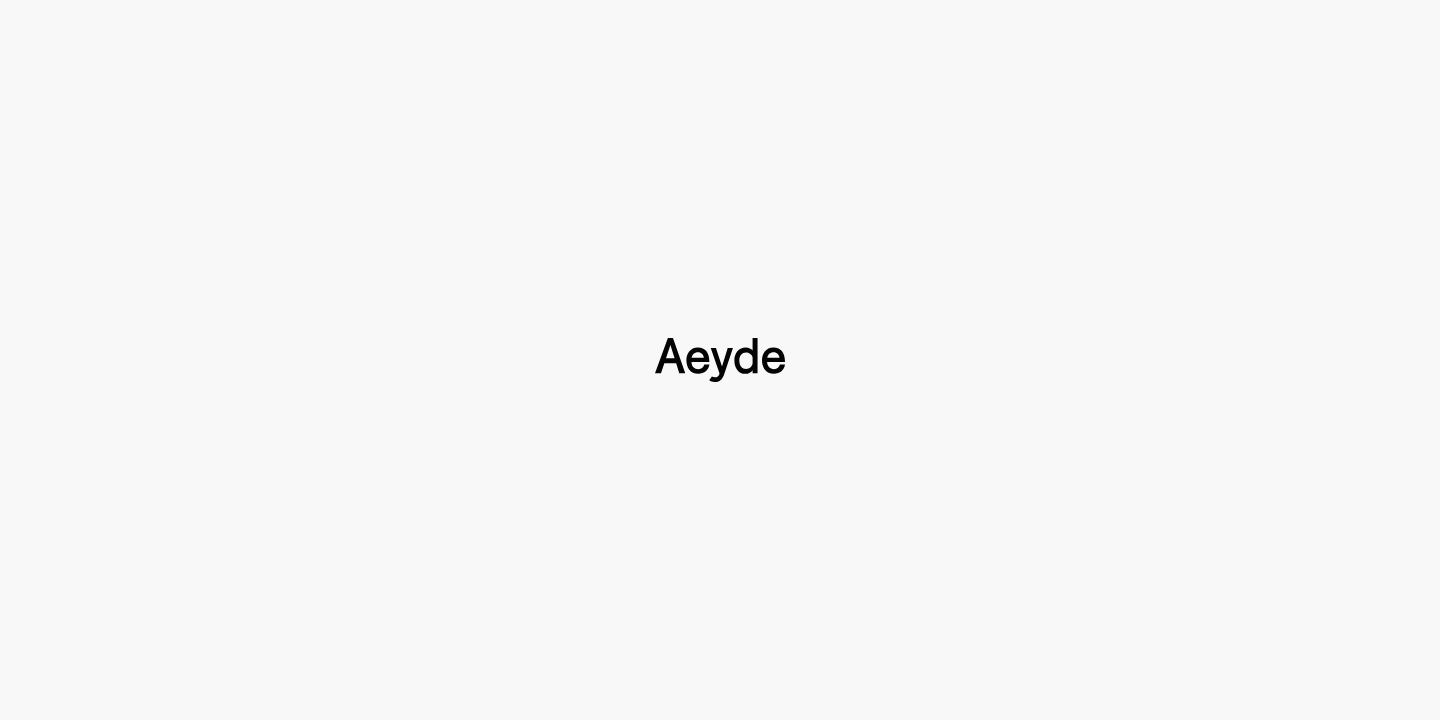 scroll, scrollTop: 0, scrollLeft: 0, axis: both 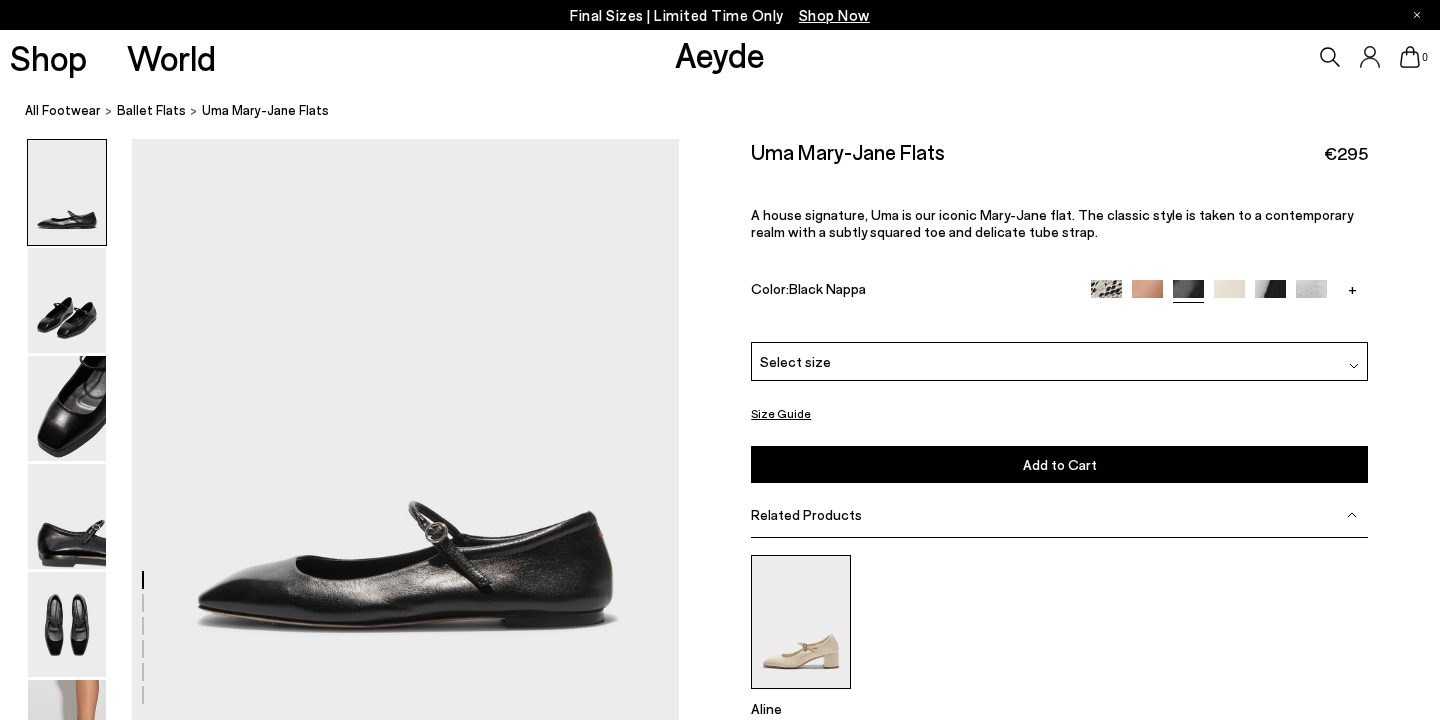 click at bounding box center [801, 621] 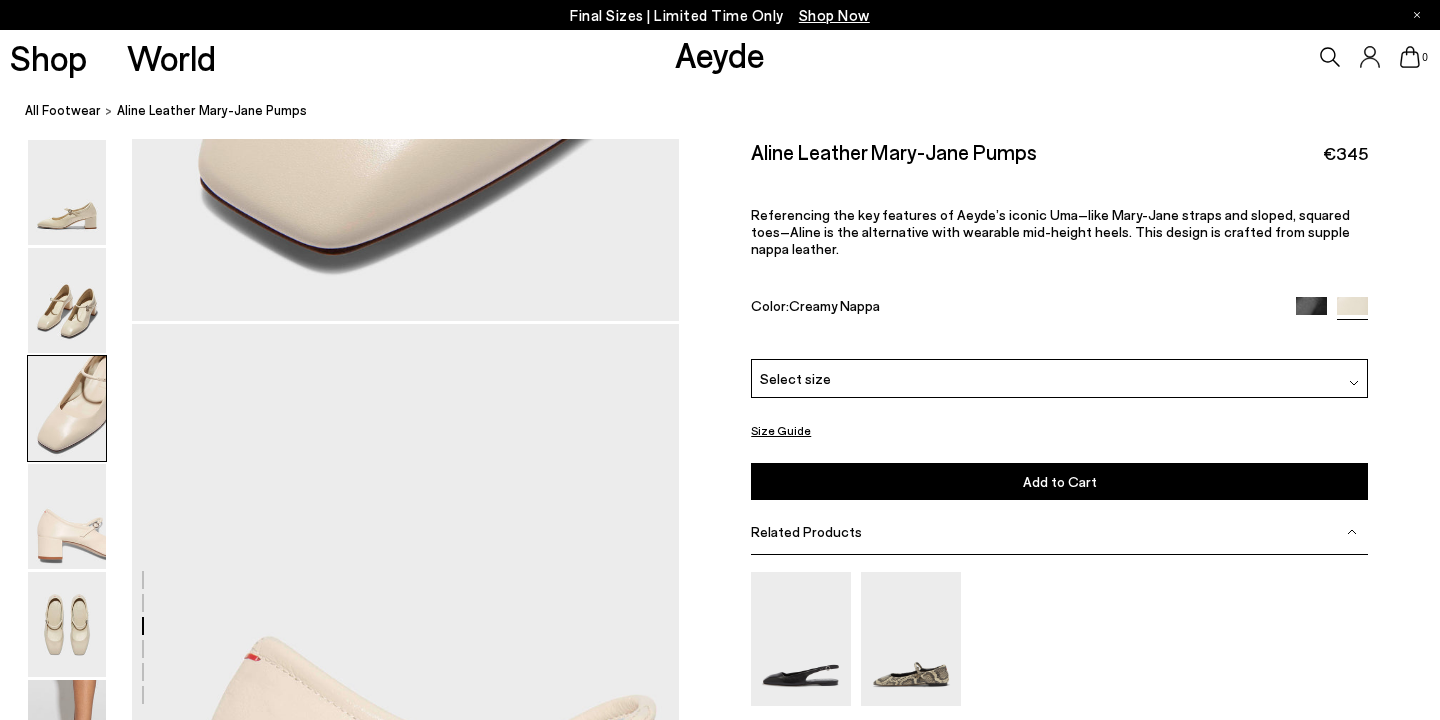 scroll, scrollTop: 2117, scrollLeft: 0, axis: vertical 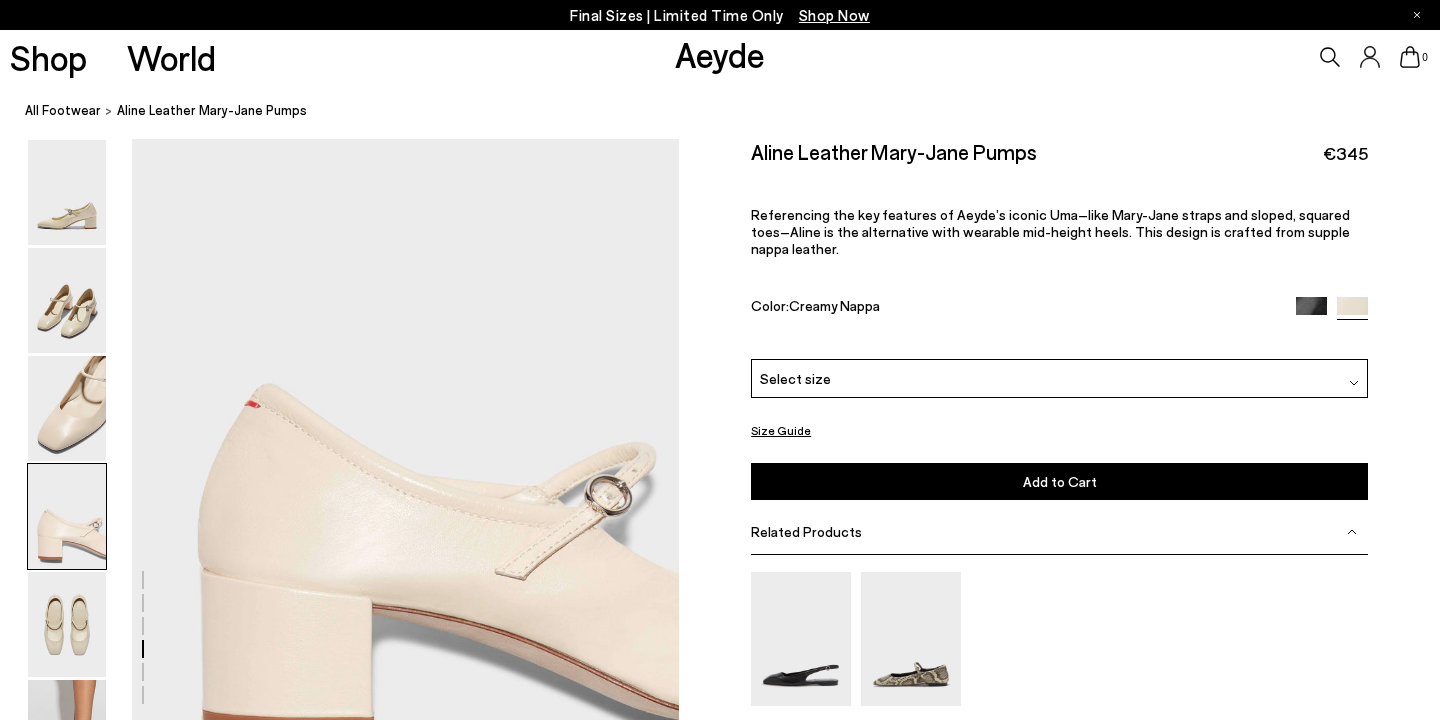 click at bounding box center (1311, 311) 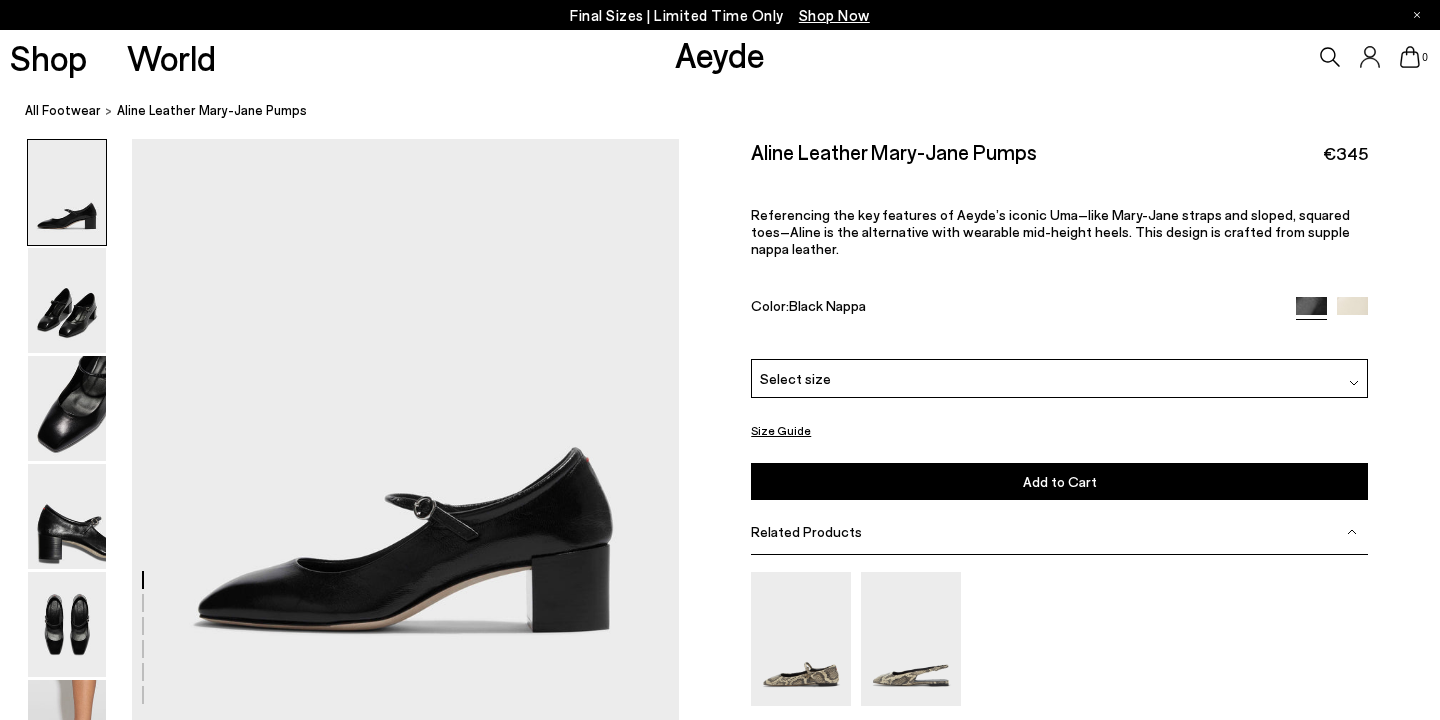 scroll, scrollTop: 0, scrollLeft: 0, axis: both 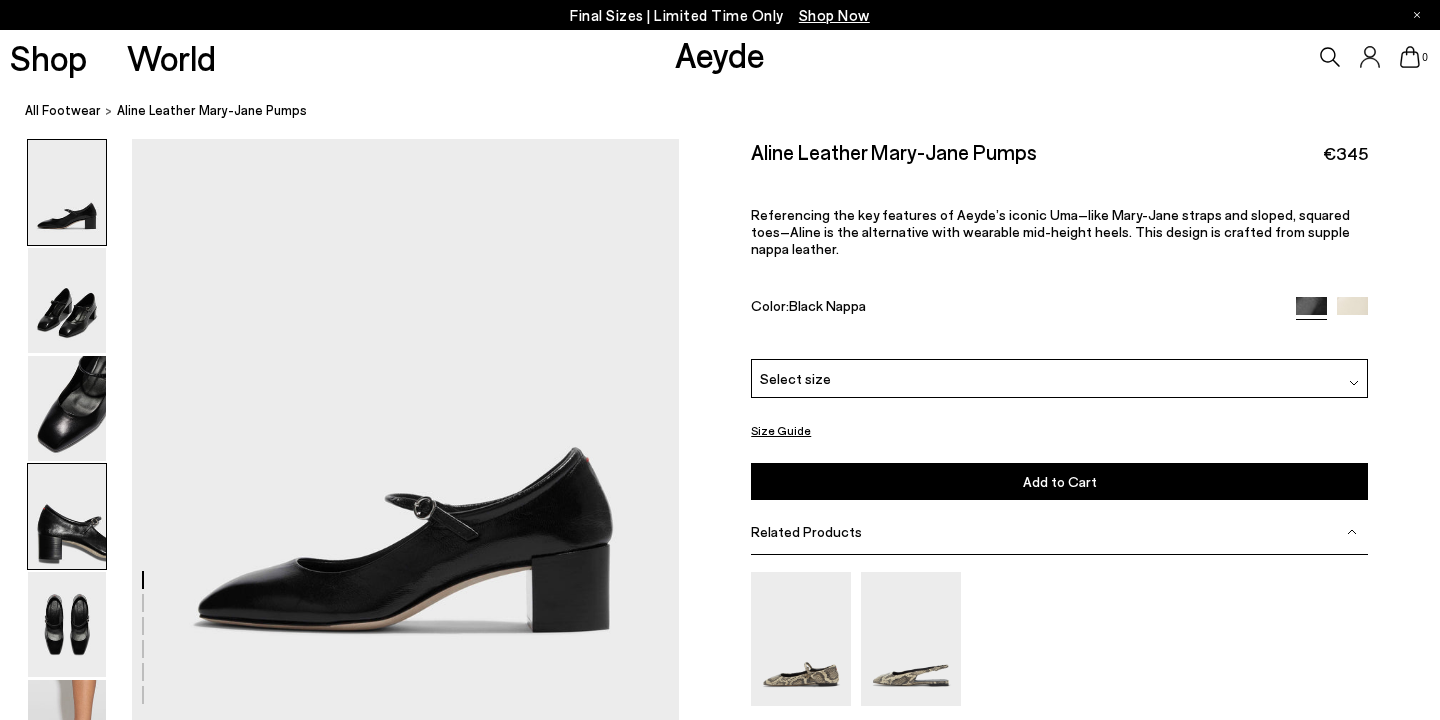 click at bounding box center [67, 516] 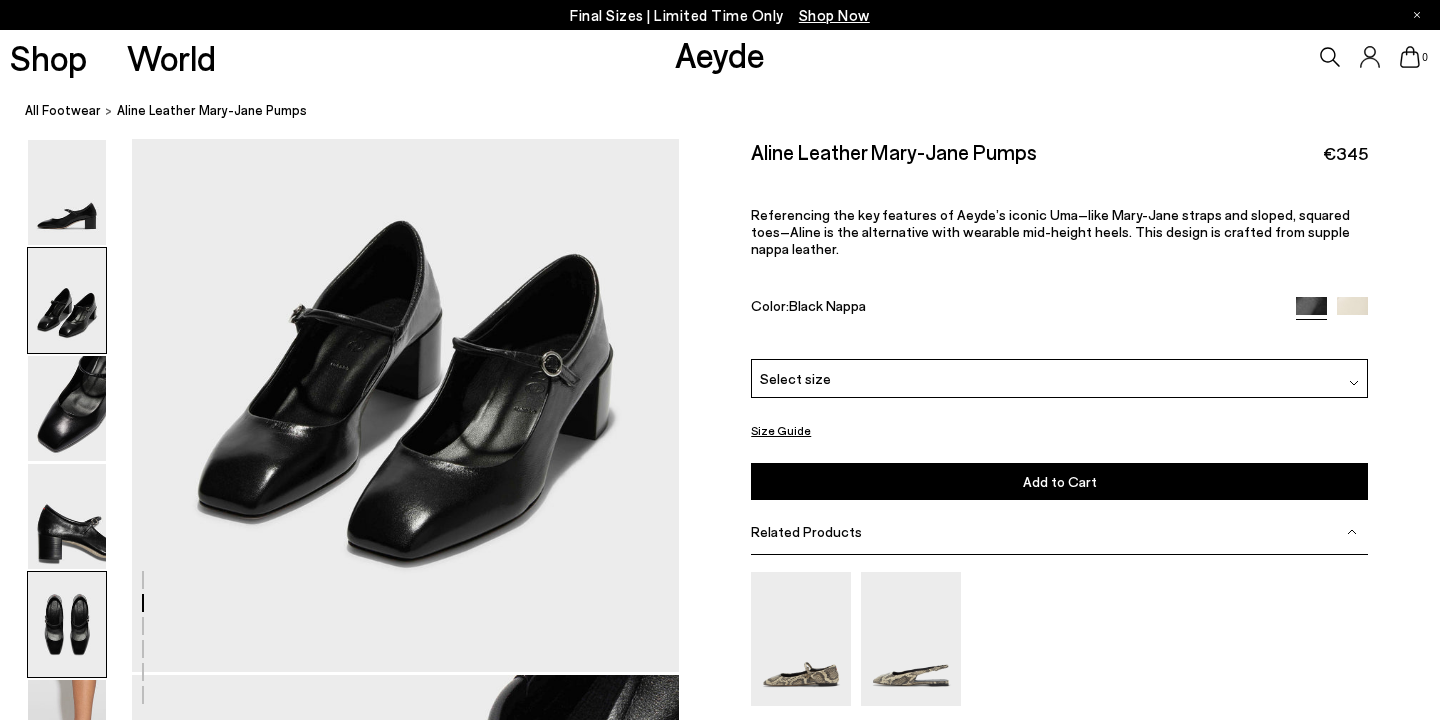 click at bounding box center [67, 624] 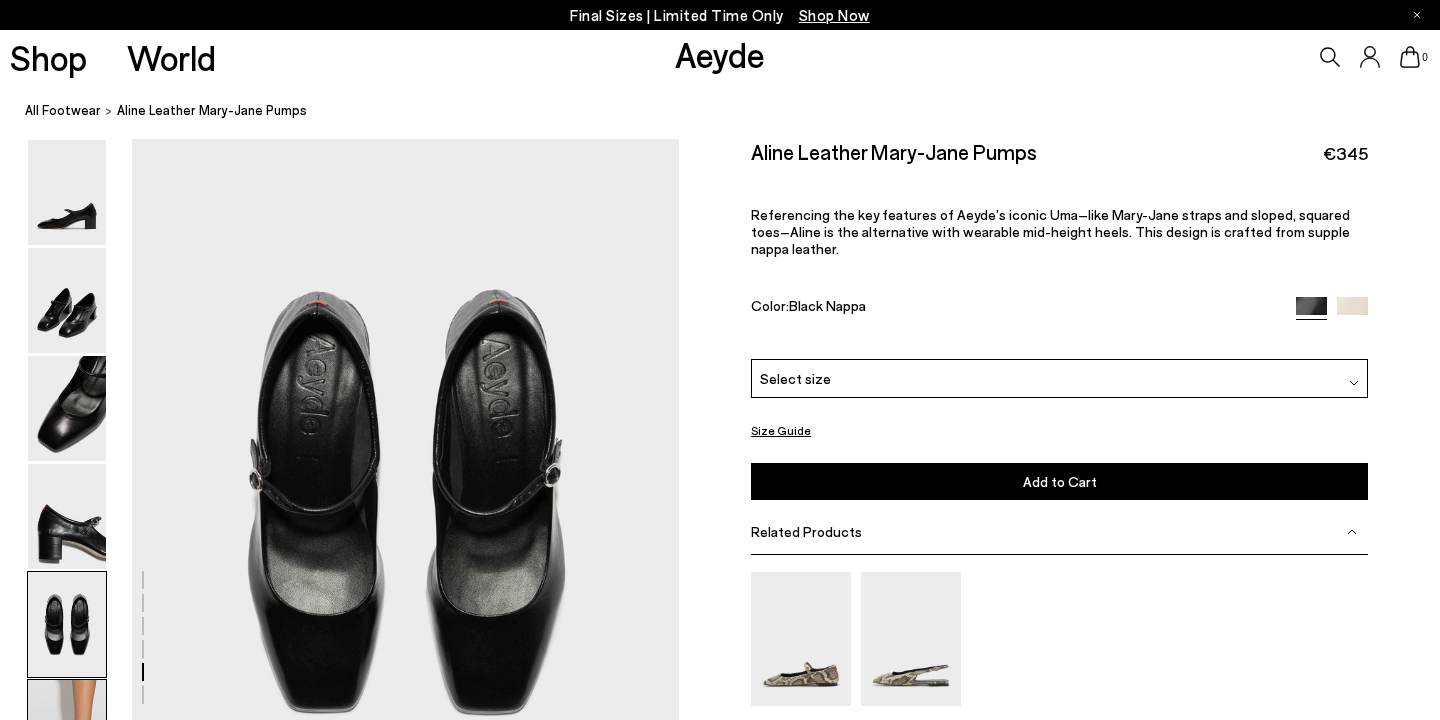 click at bounding box center (67, 732) 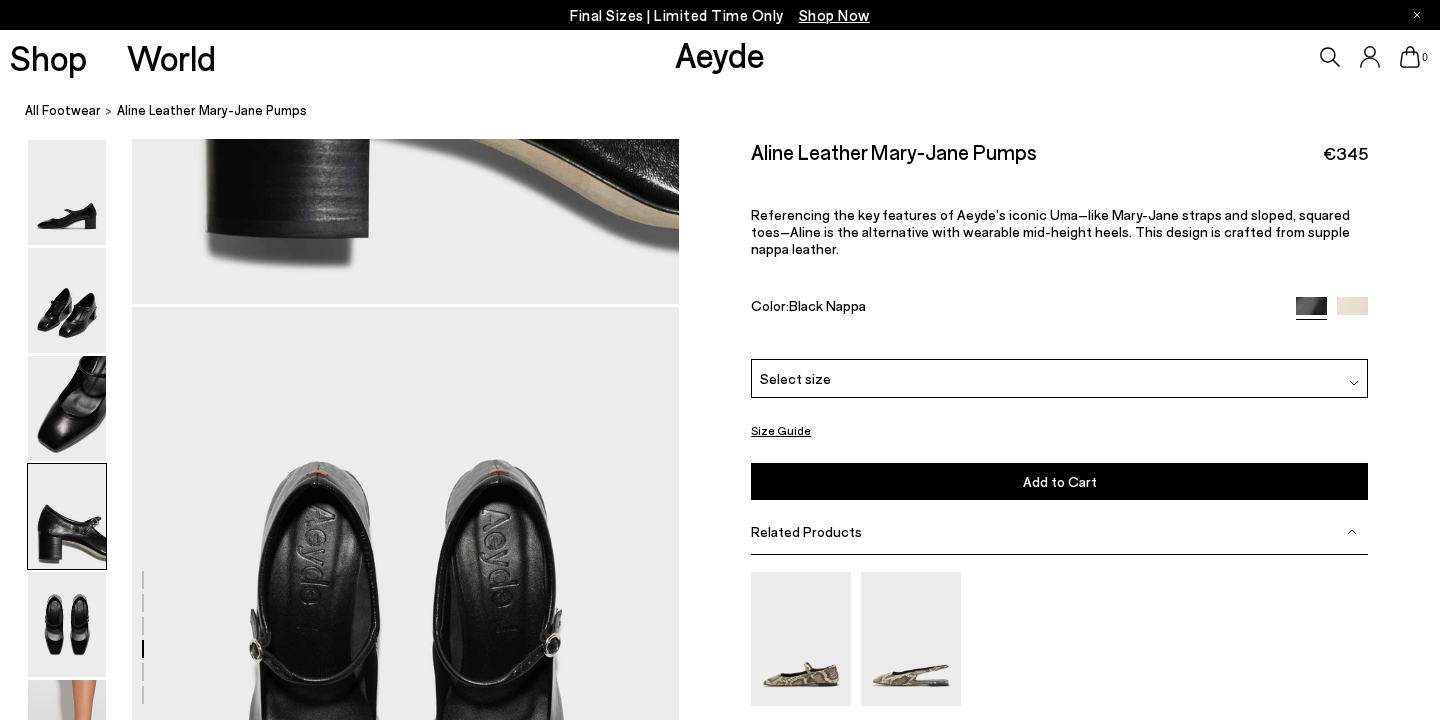 scroll, scrollTop: 2690, scrollLeft: 0, axis: vertical 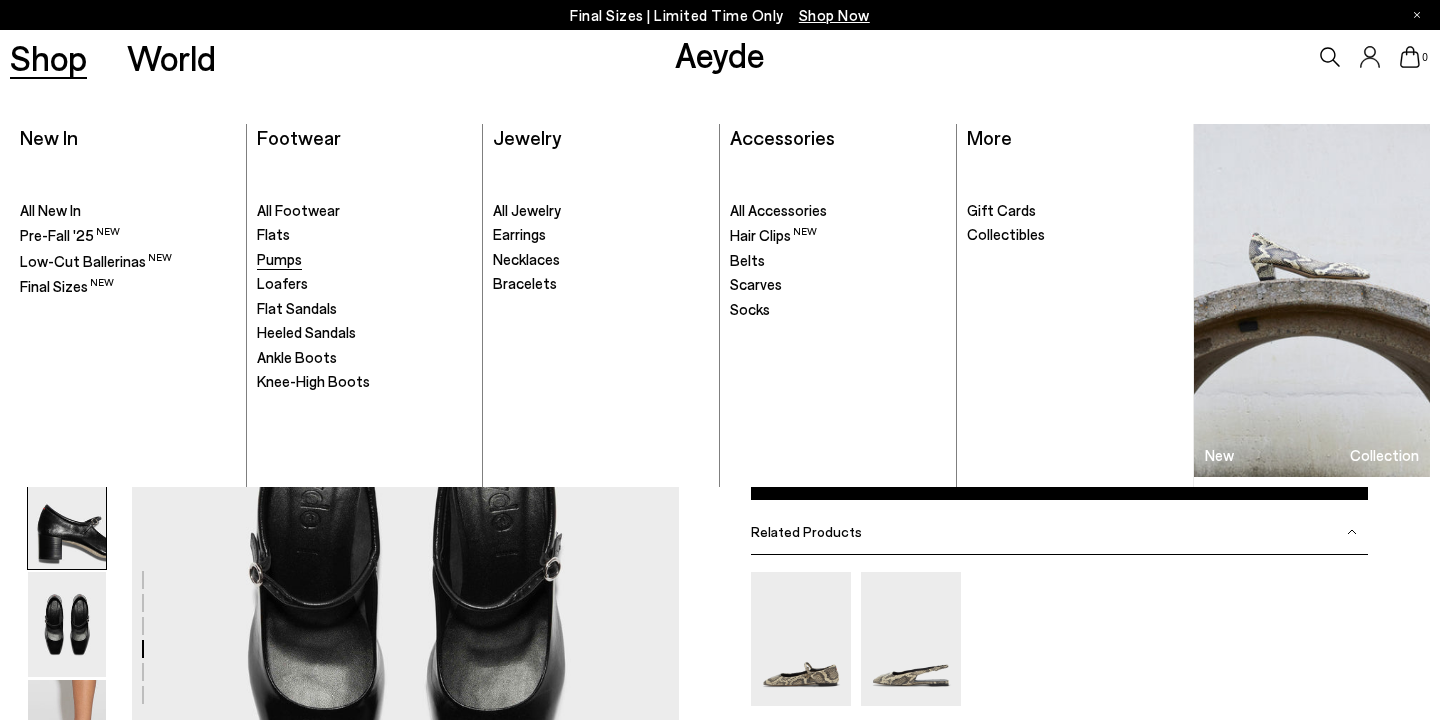 click on "Pumps" at bounding box center [279, 259] 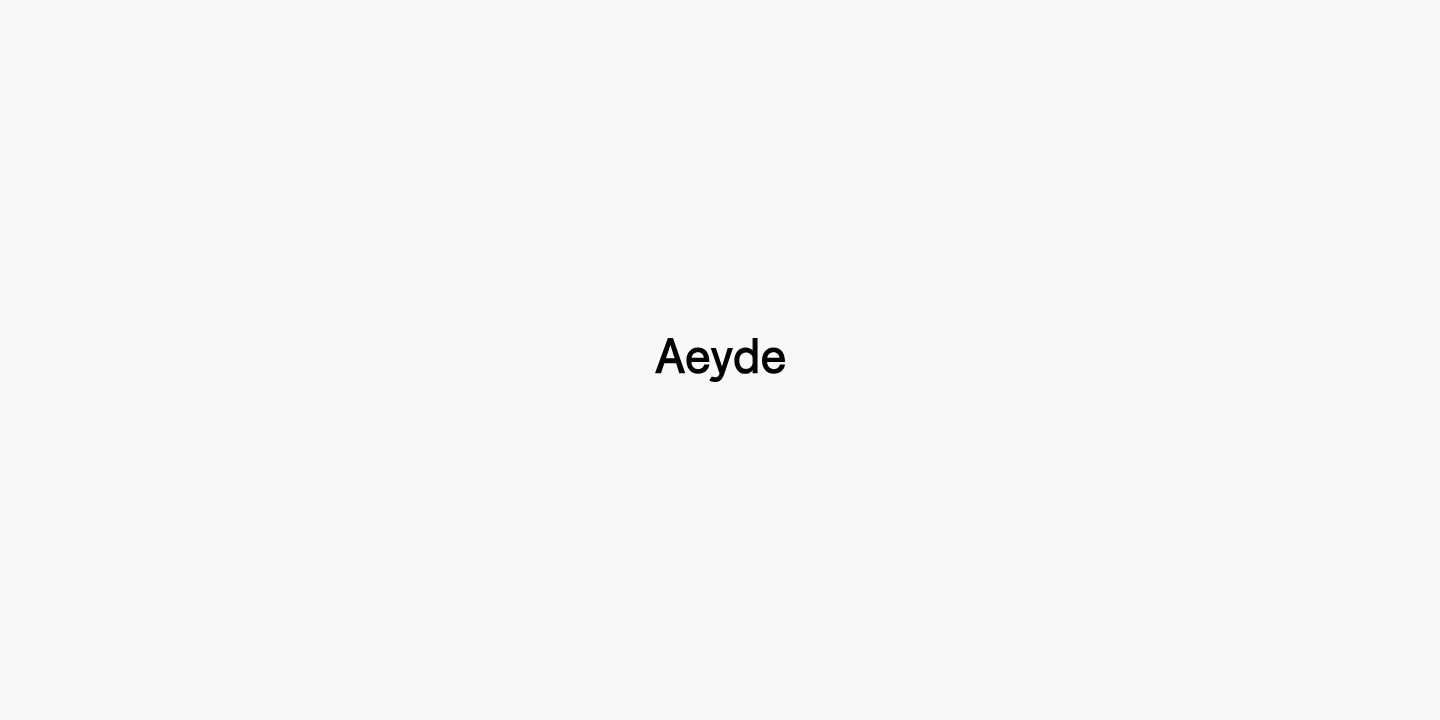 scroll, scrollTop: 0, scrollLeft: 0, axis: both 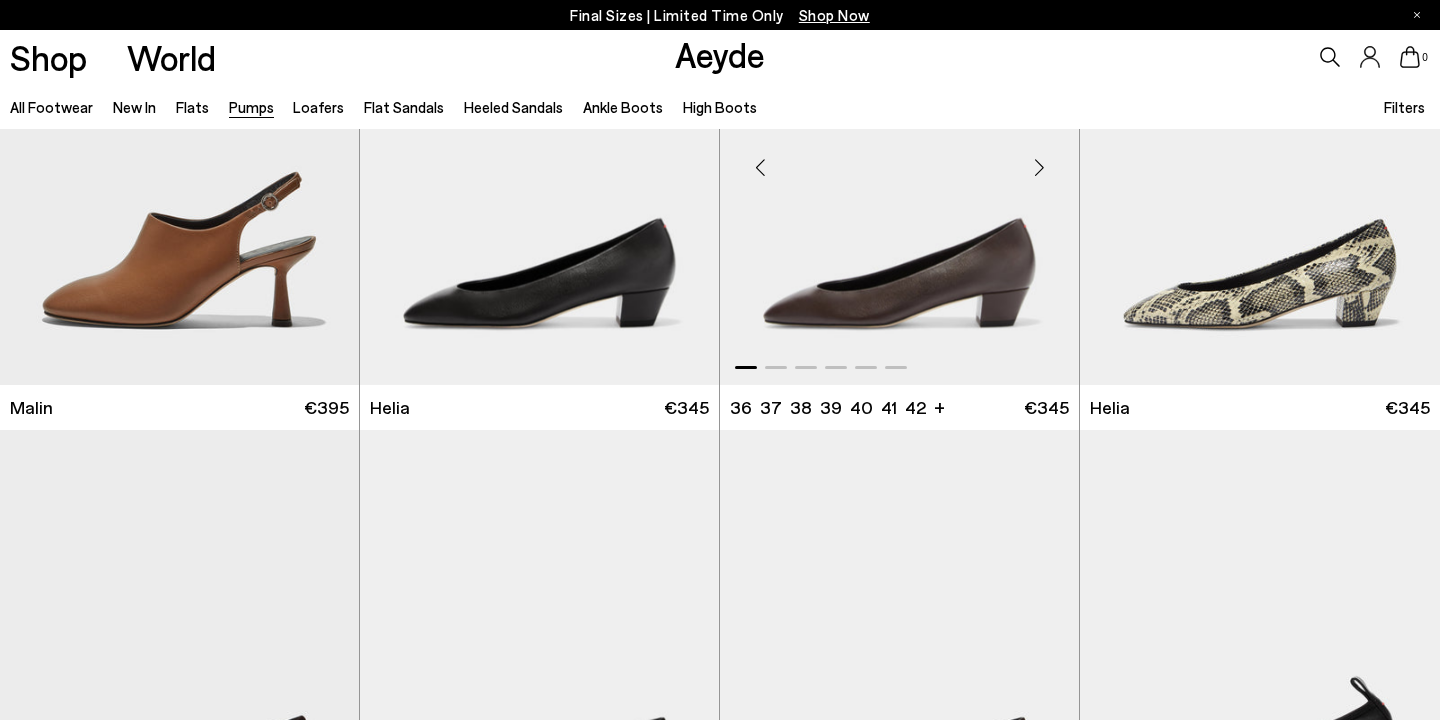 click at bounding box center (899, 159) 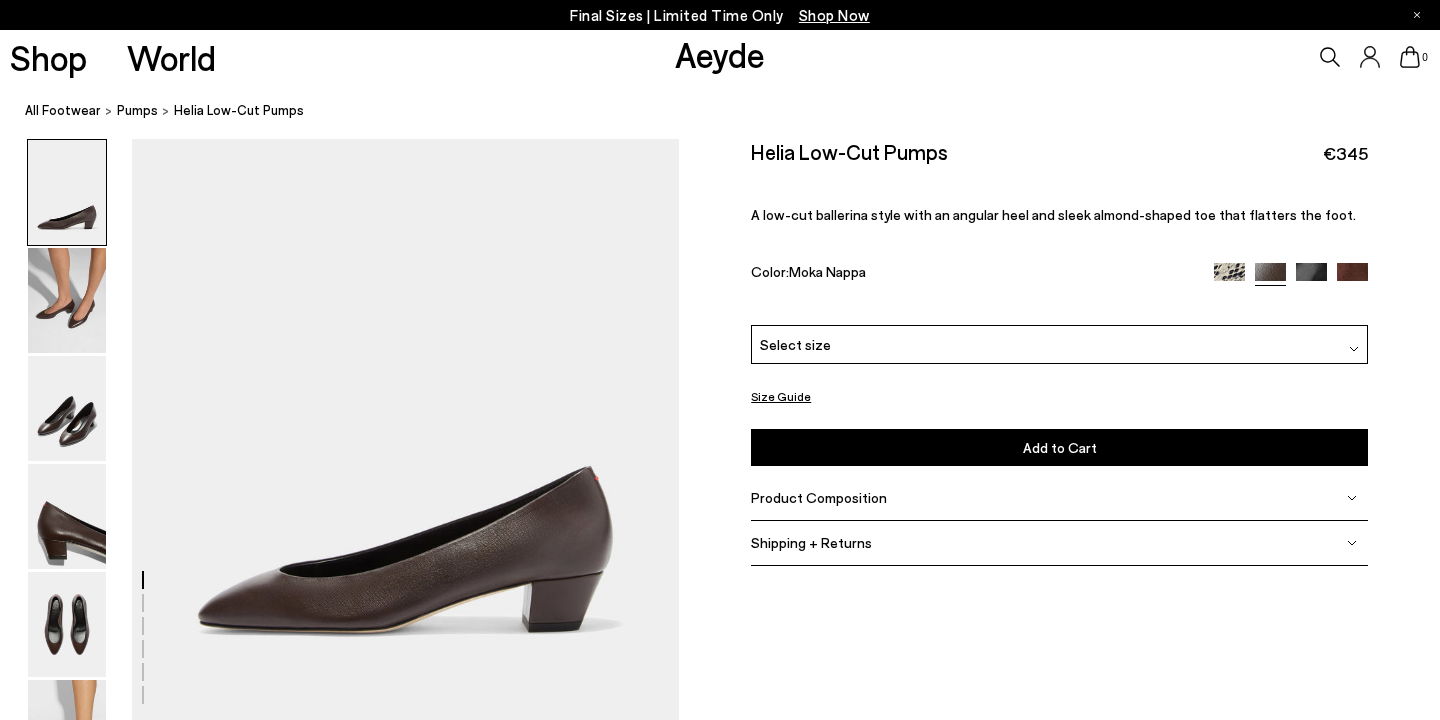 scroll, scrollTop: 0, scrollLeft: 0, axis: both 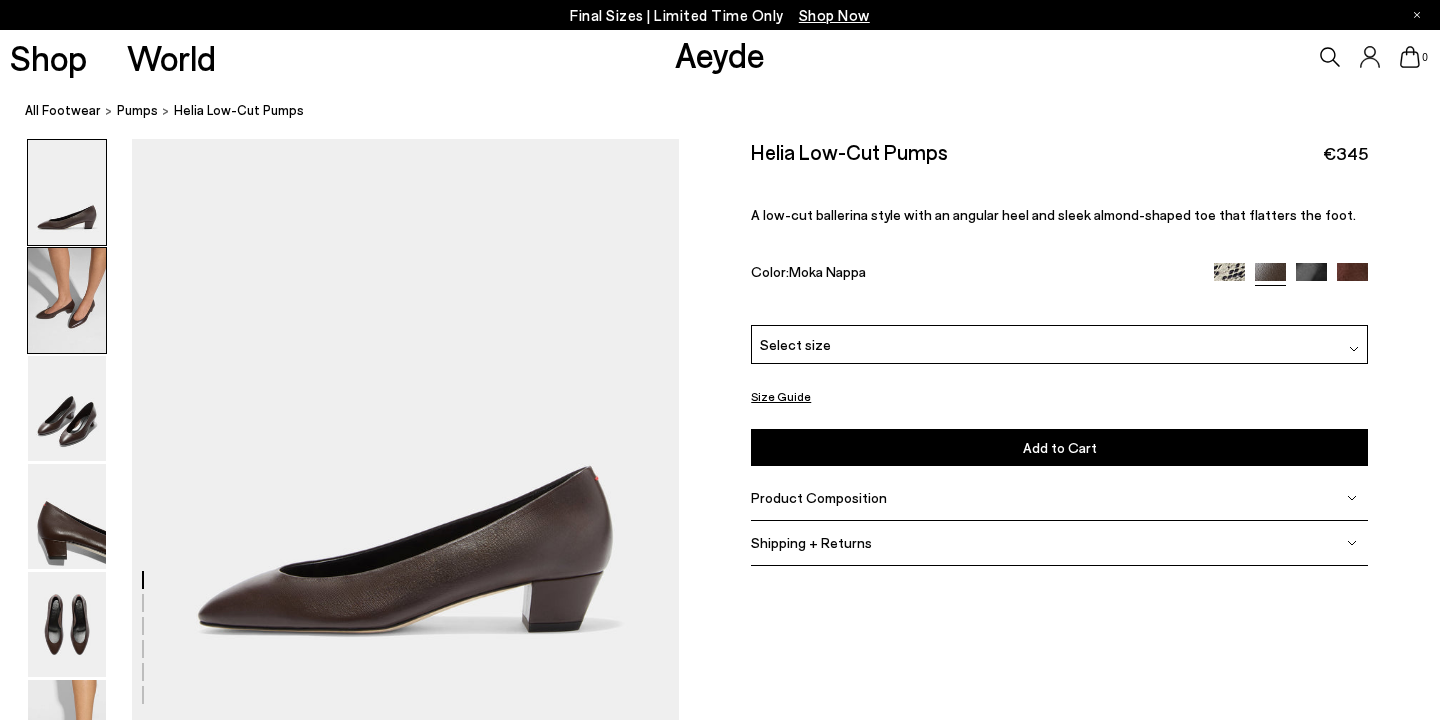 click at bounding box center (67, 300) 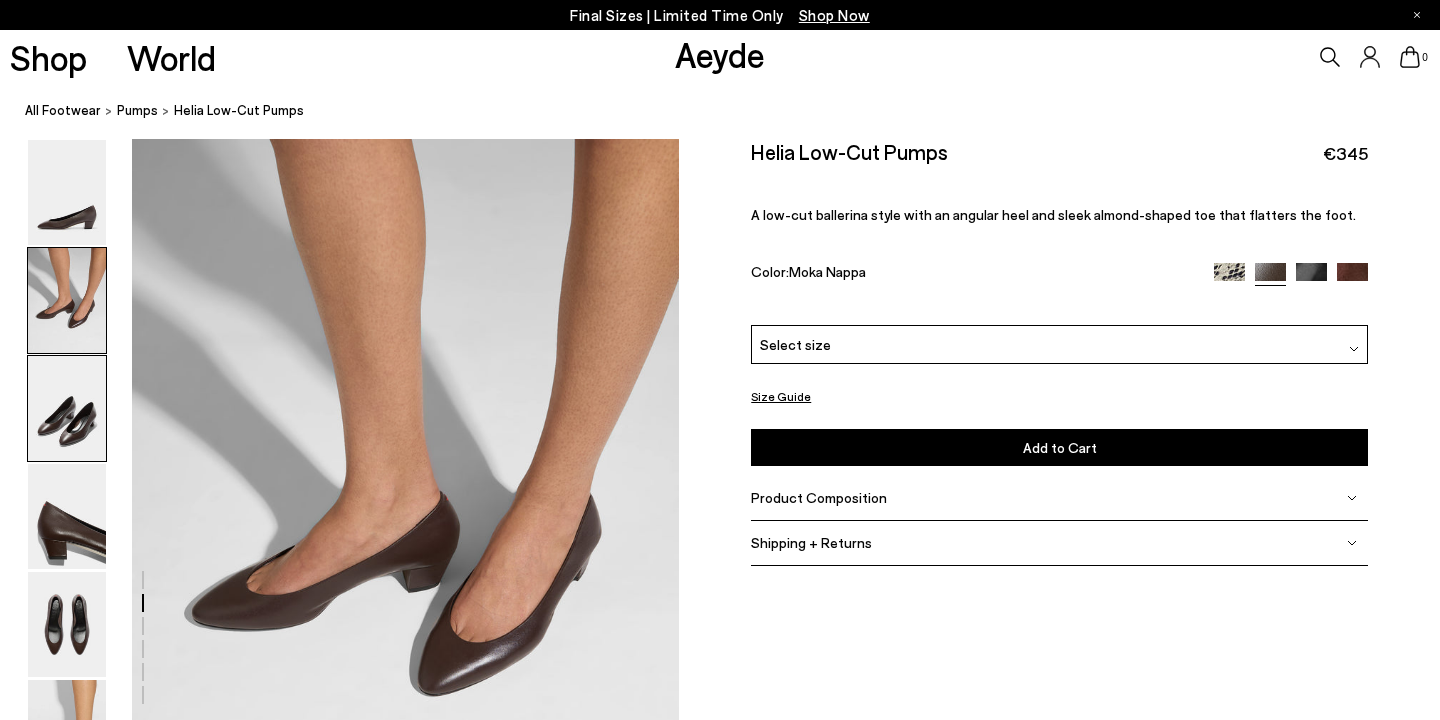 click at bounding box center (67, 408) 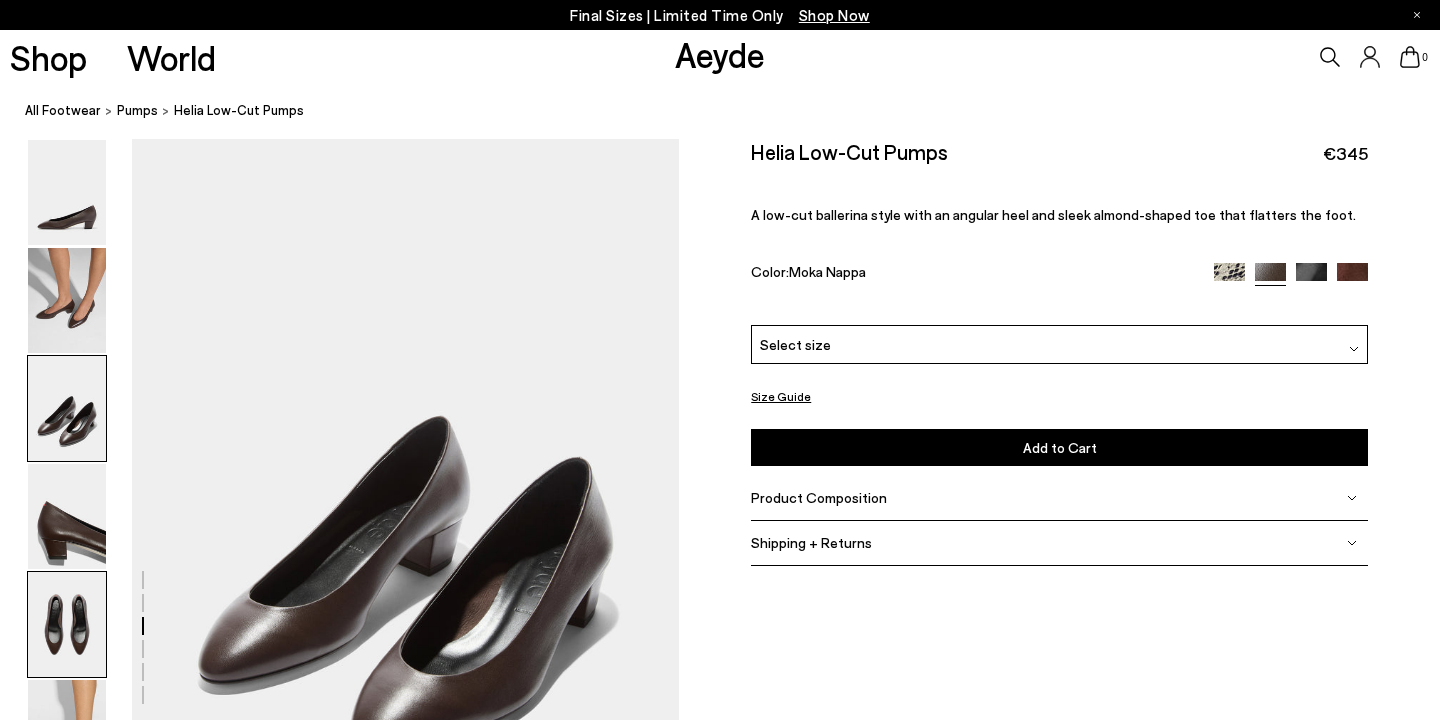 click at bounding box center [67, 624] 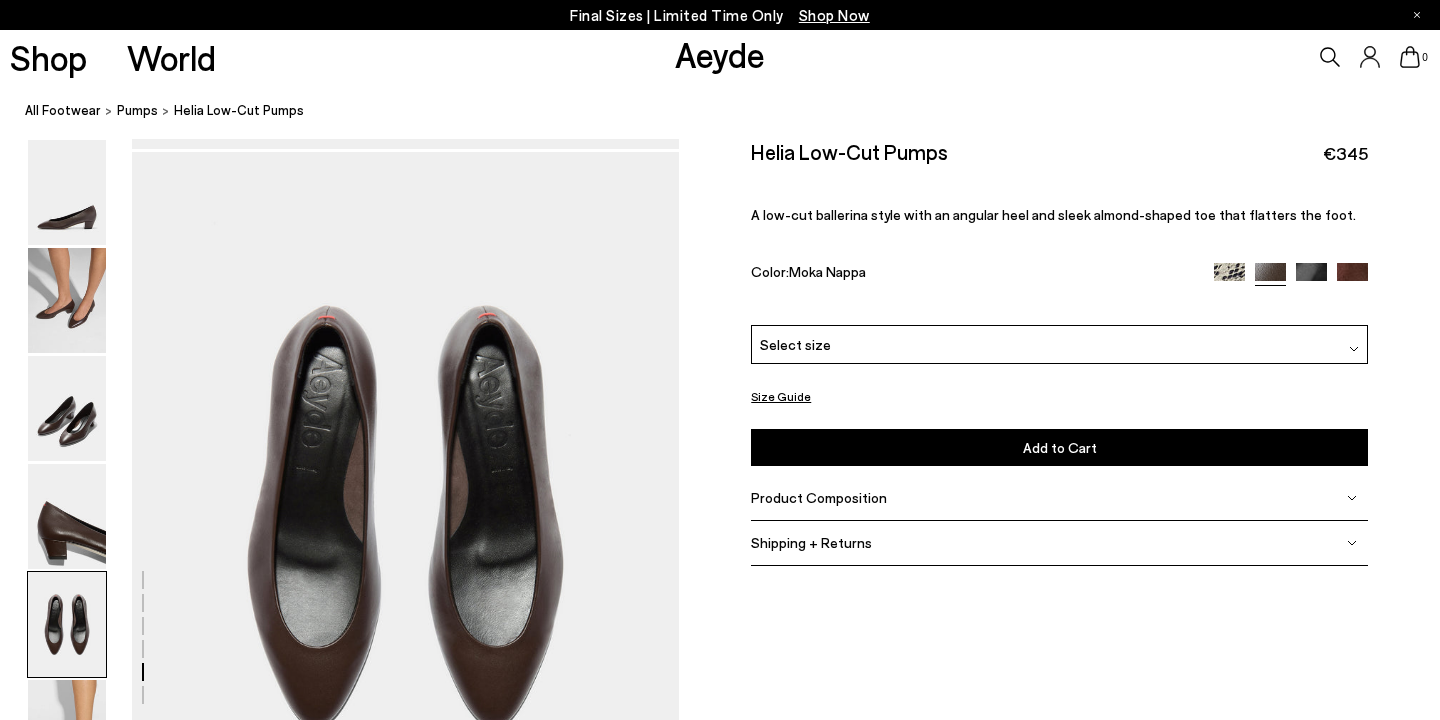 scroll, scrollTop: 2784, scrollLeft: 0, axis: vertical 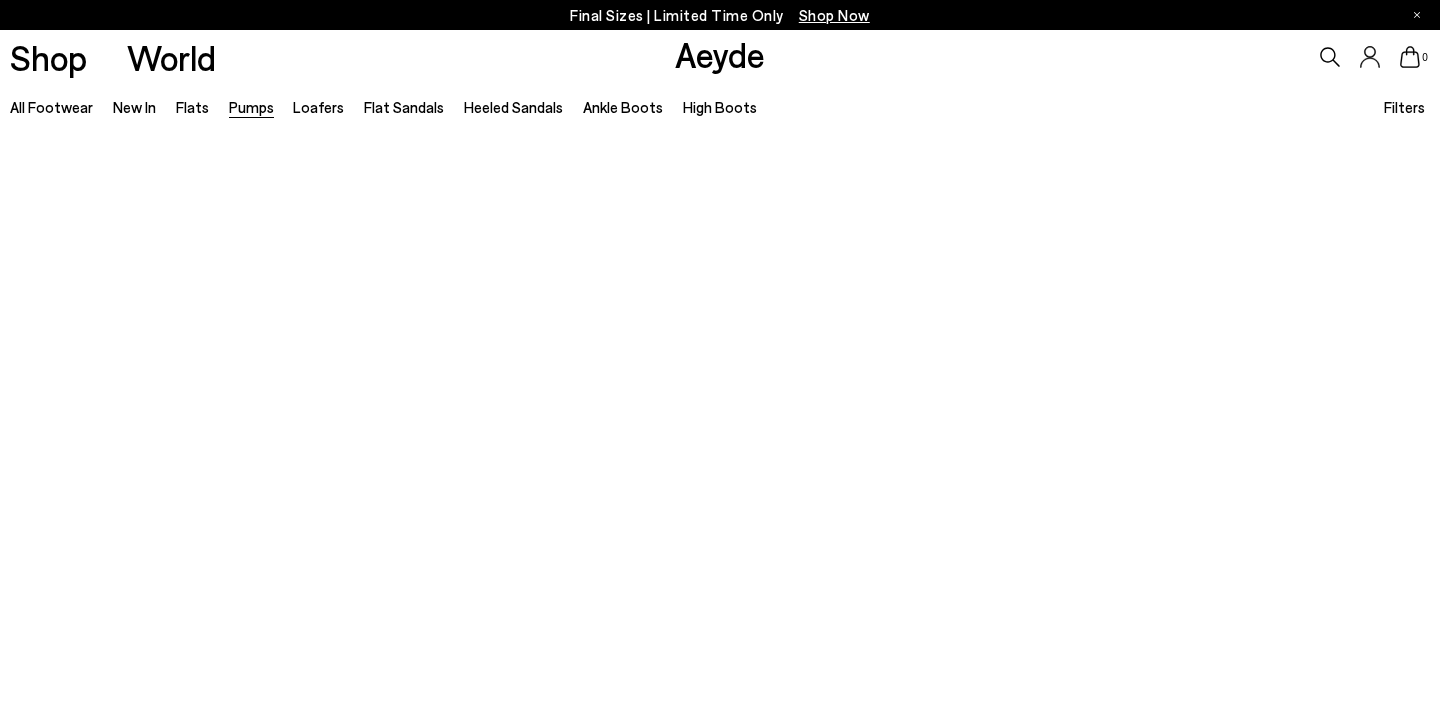 type 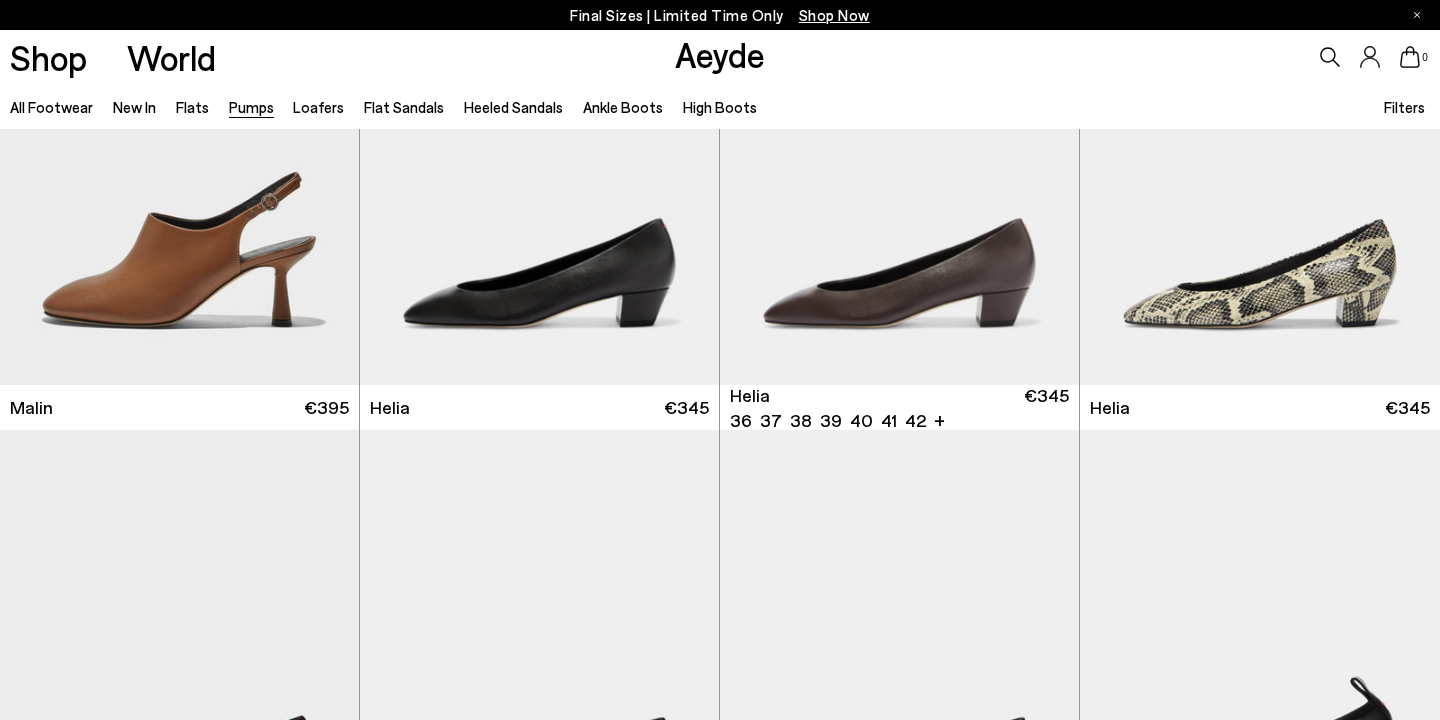 scroll, scrollTop: 1229, scrollLeft: 0, axis: vertical 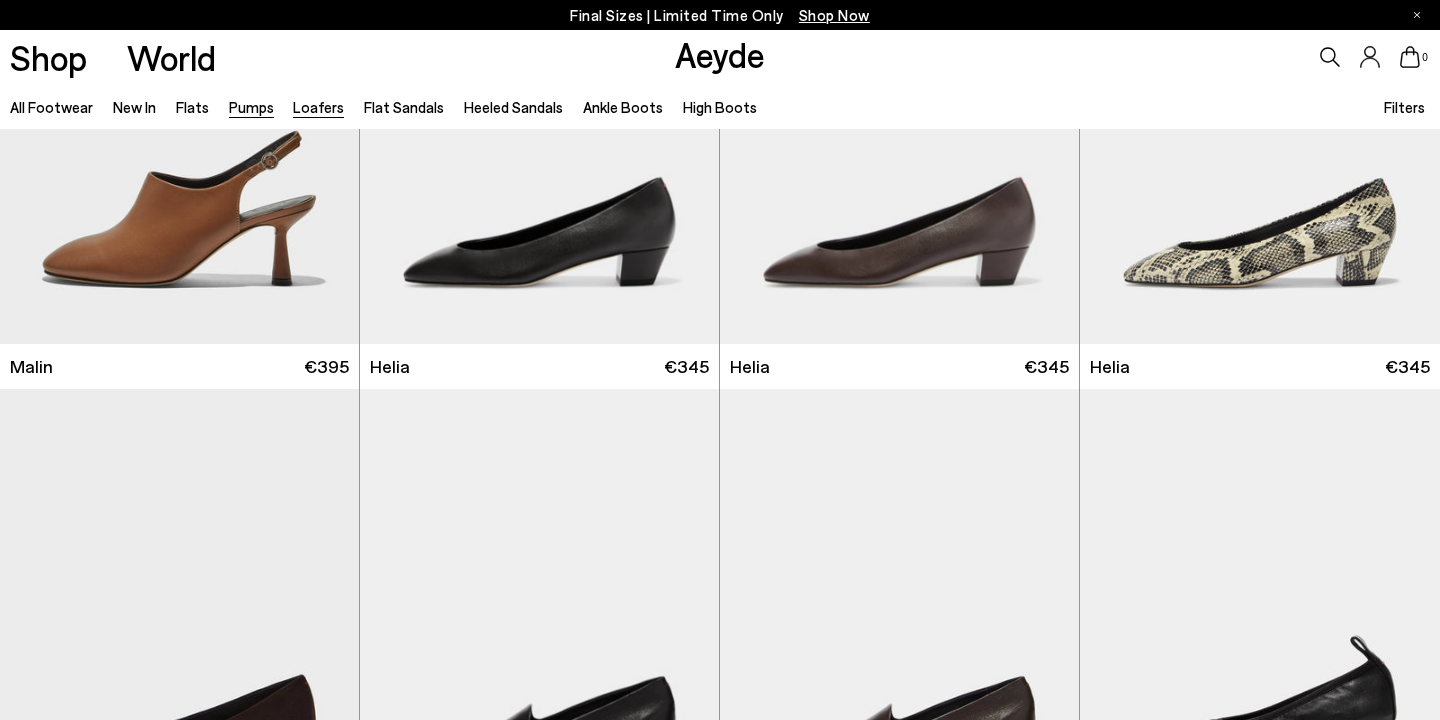 click on "Loafers" at bounding box center (318, 107) 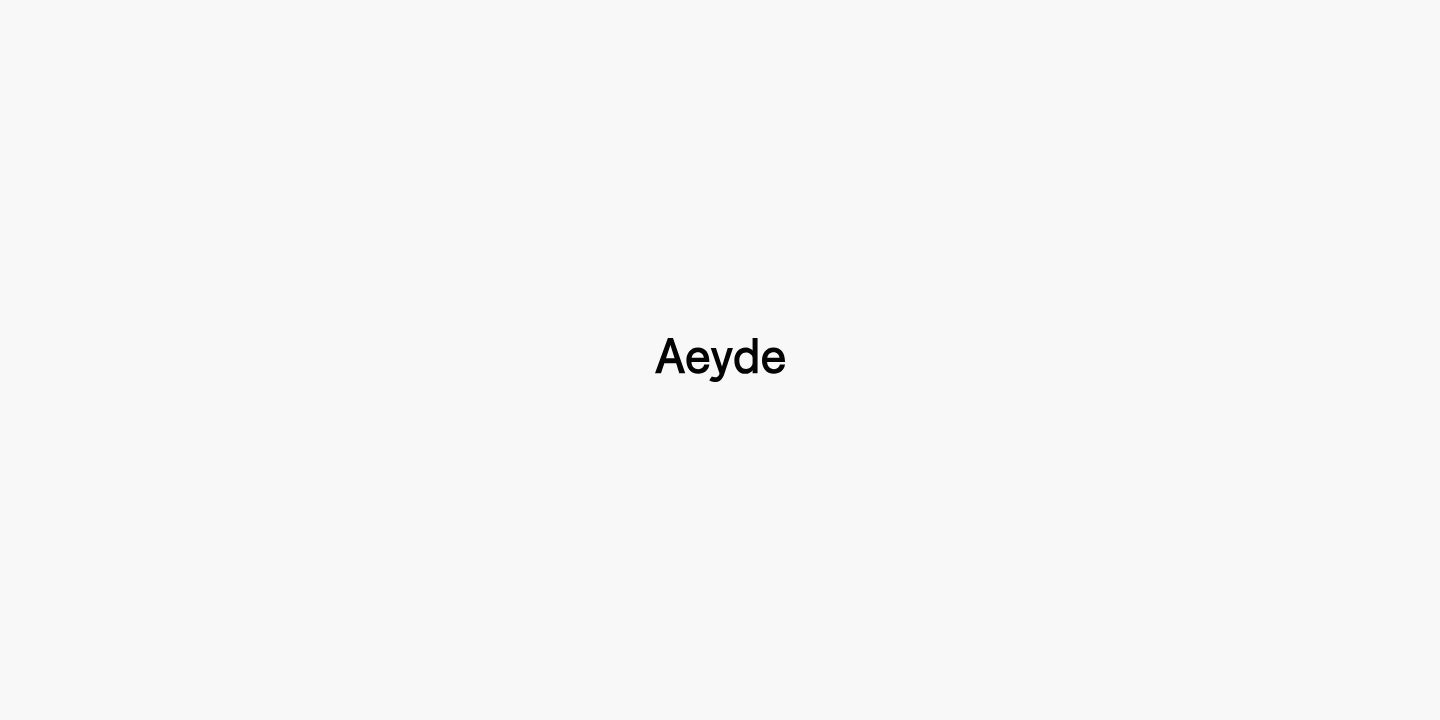 scroll, scrollTop: 0, scrollLeft: 0, axis: both 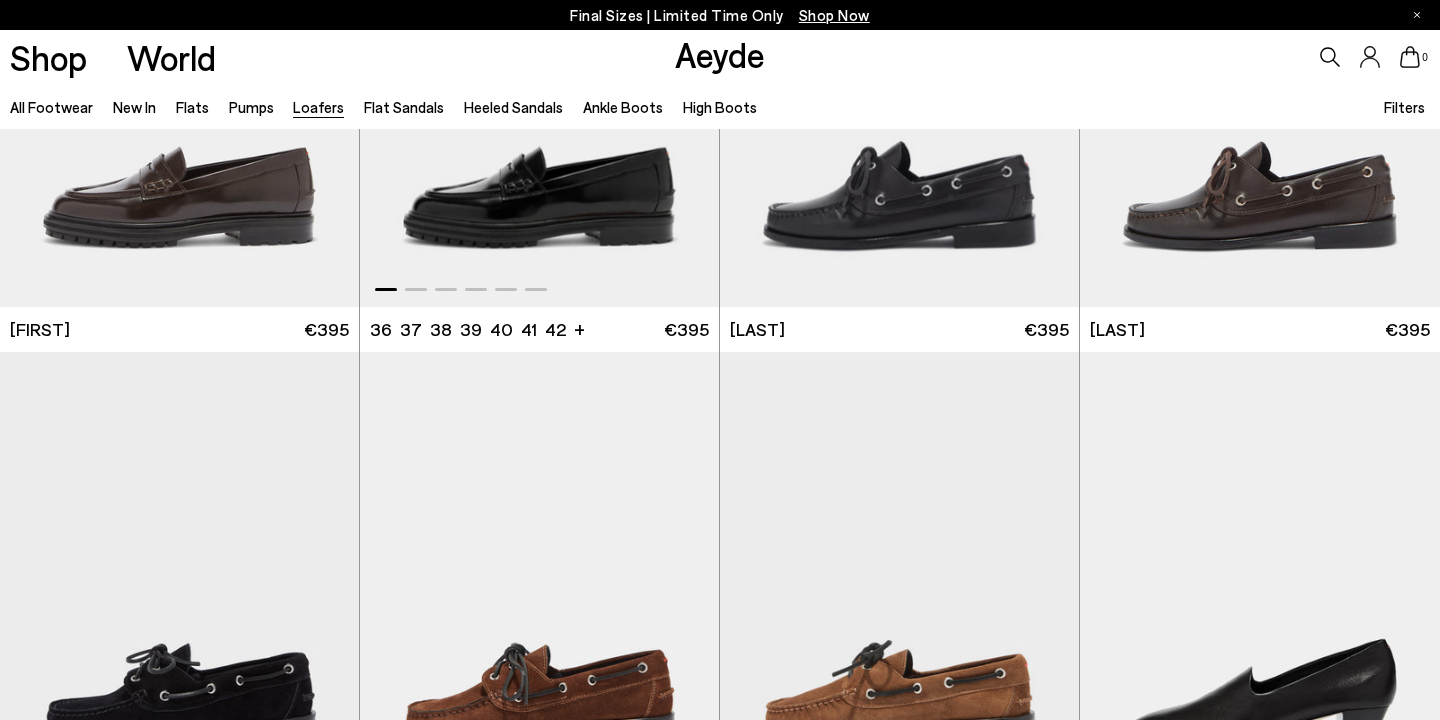 click at bounding box center [539, 80] 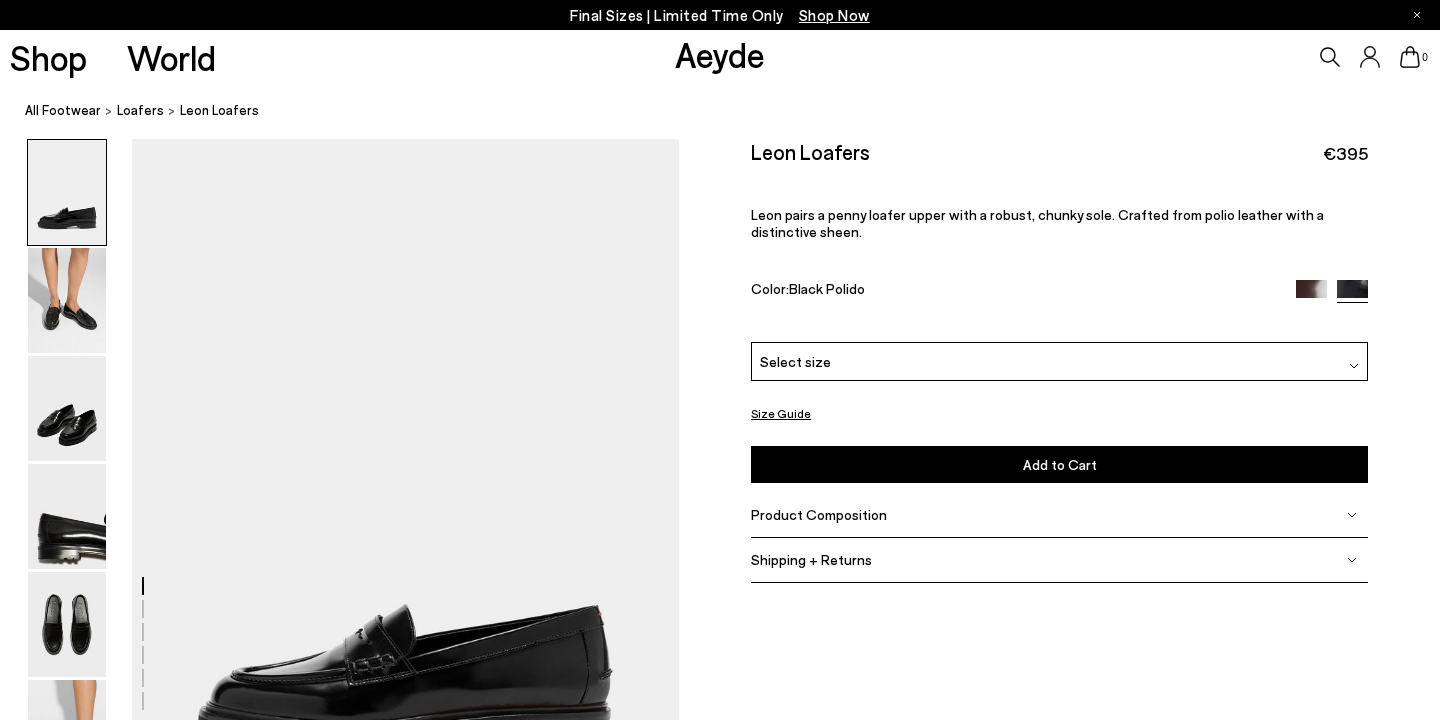 scroll, scrollTop: 0, scrollLeft: 0, axis: both 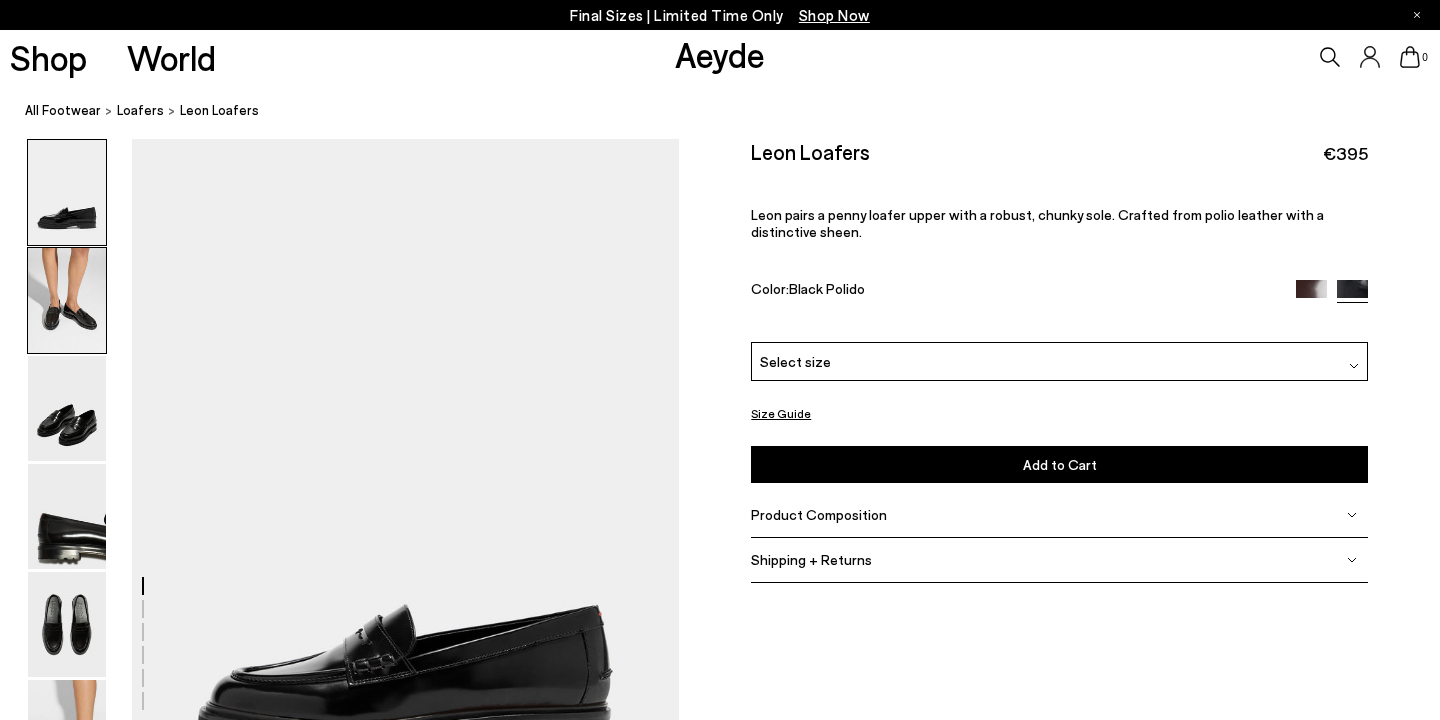 click at bounding box center (67, 300) 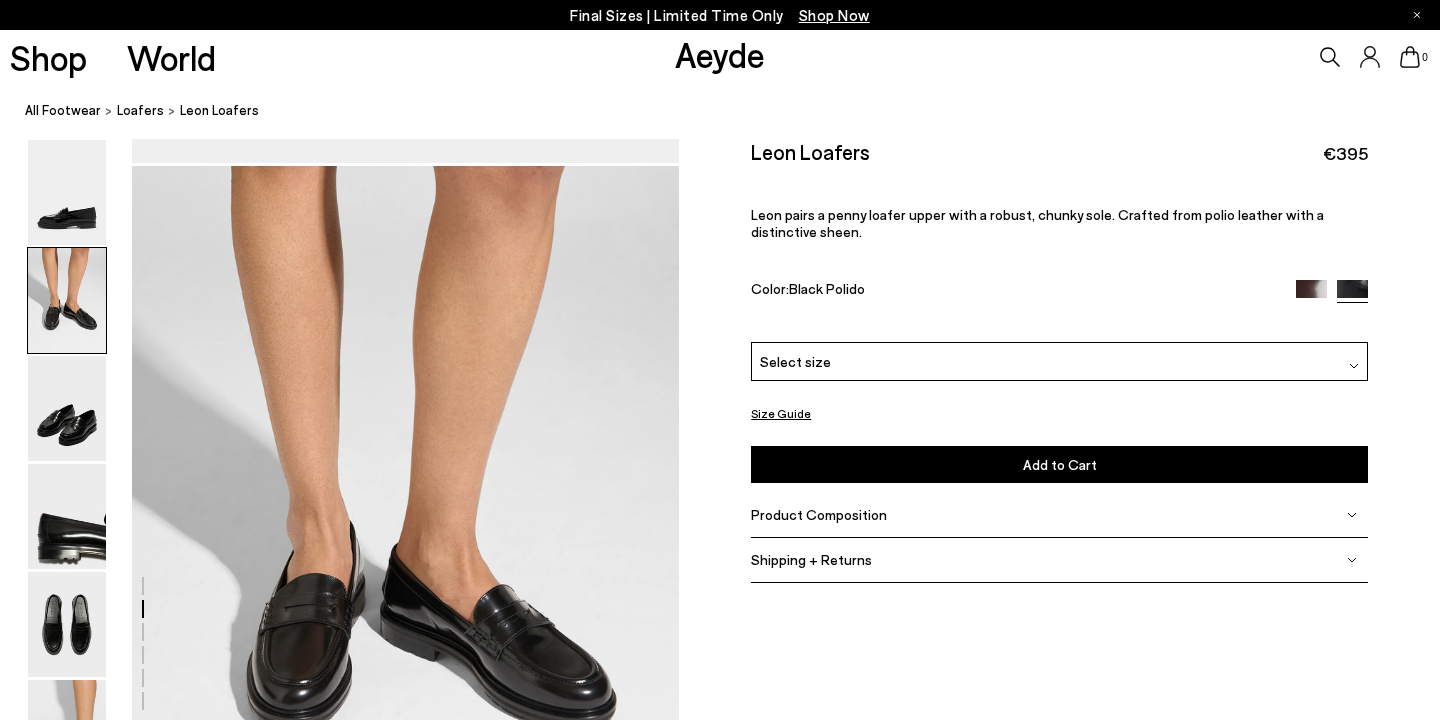 scroll, scrollTop: 735, scrollLeft: 0, axis: vertical 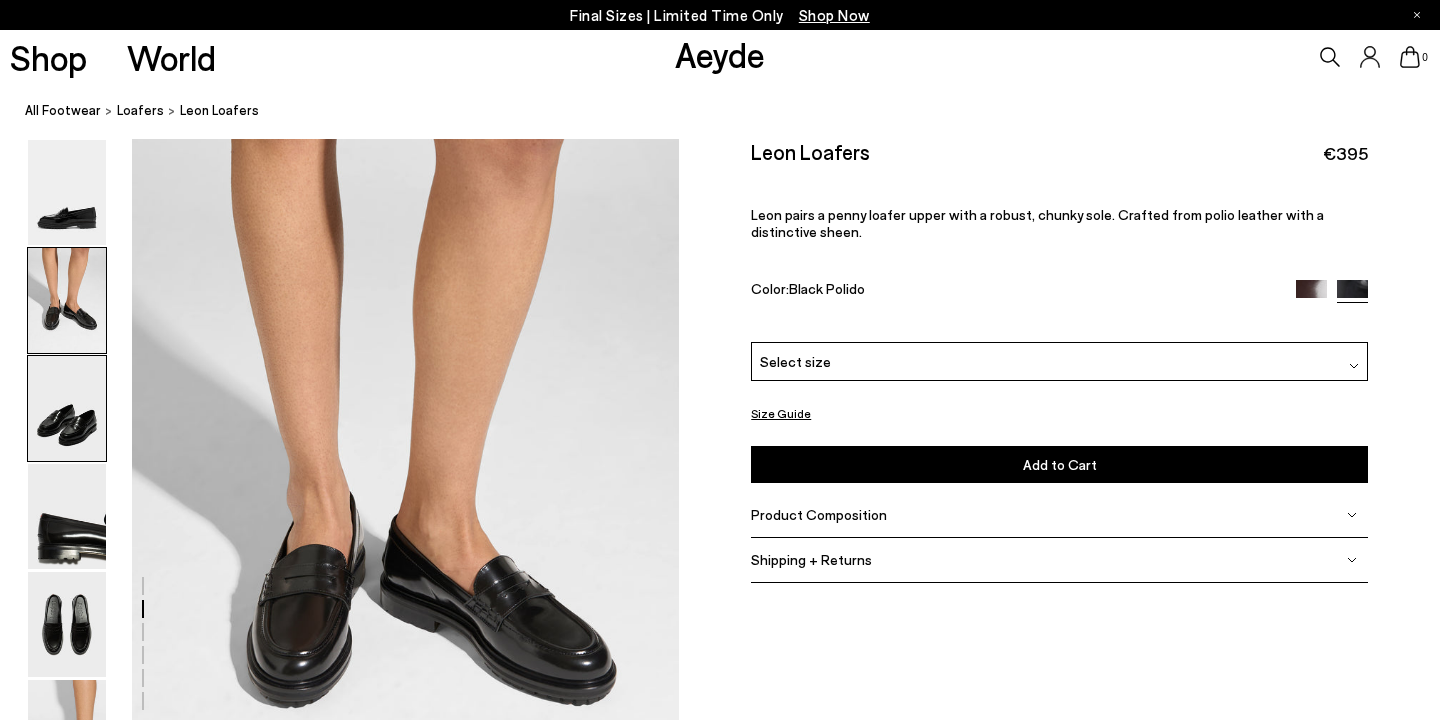 click at bounding box center [67, 408] 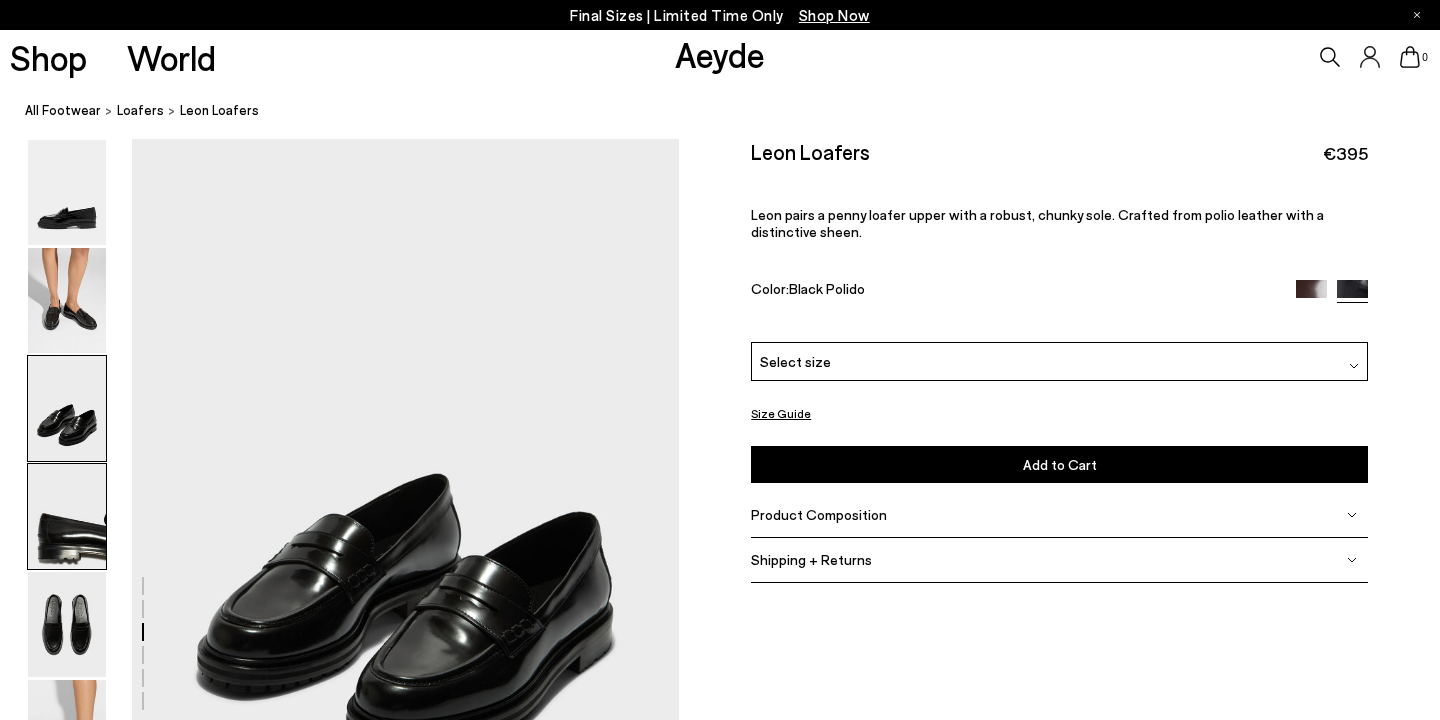 click at bounding box center [67, 516] 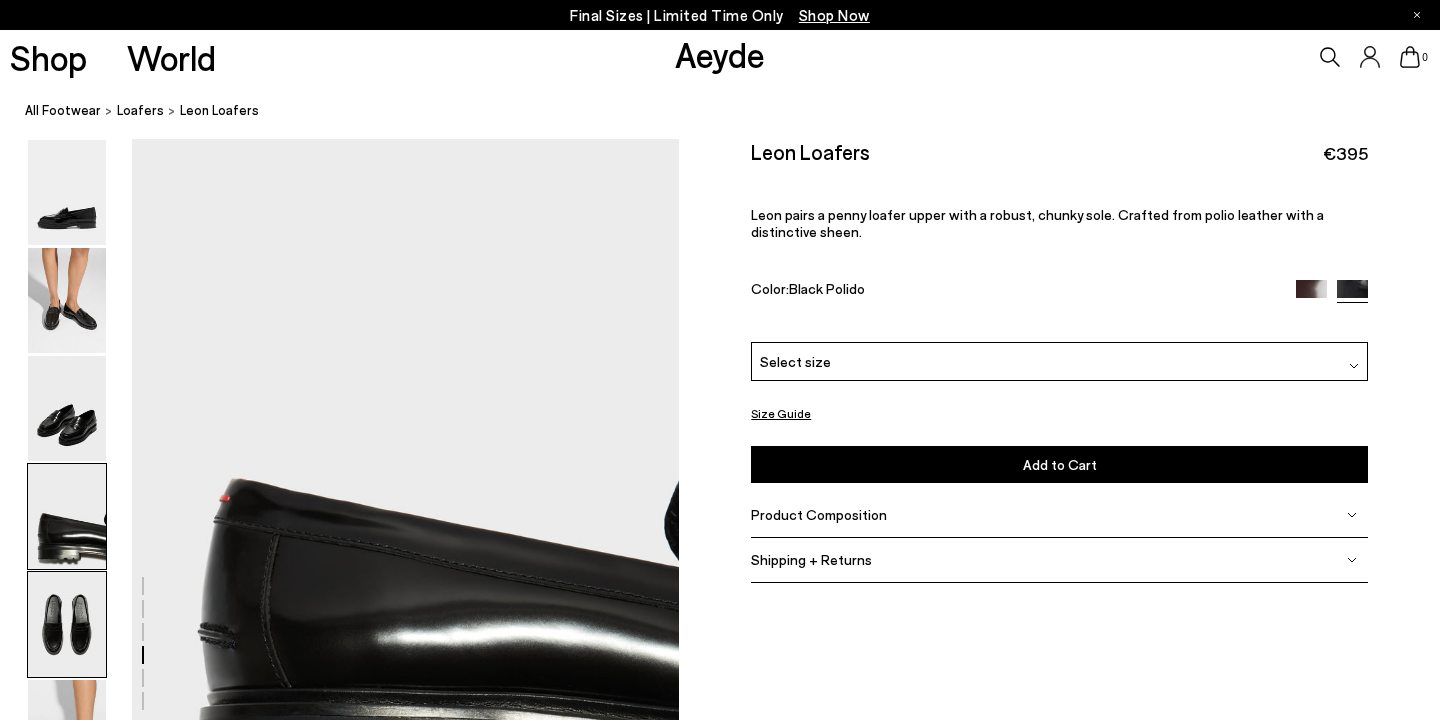 click at bounding box center (67, 624) 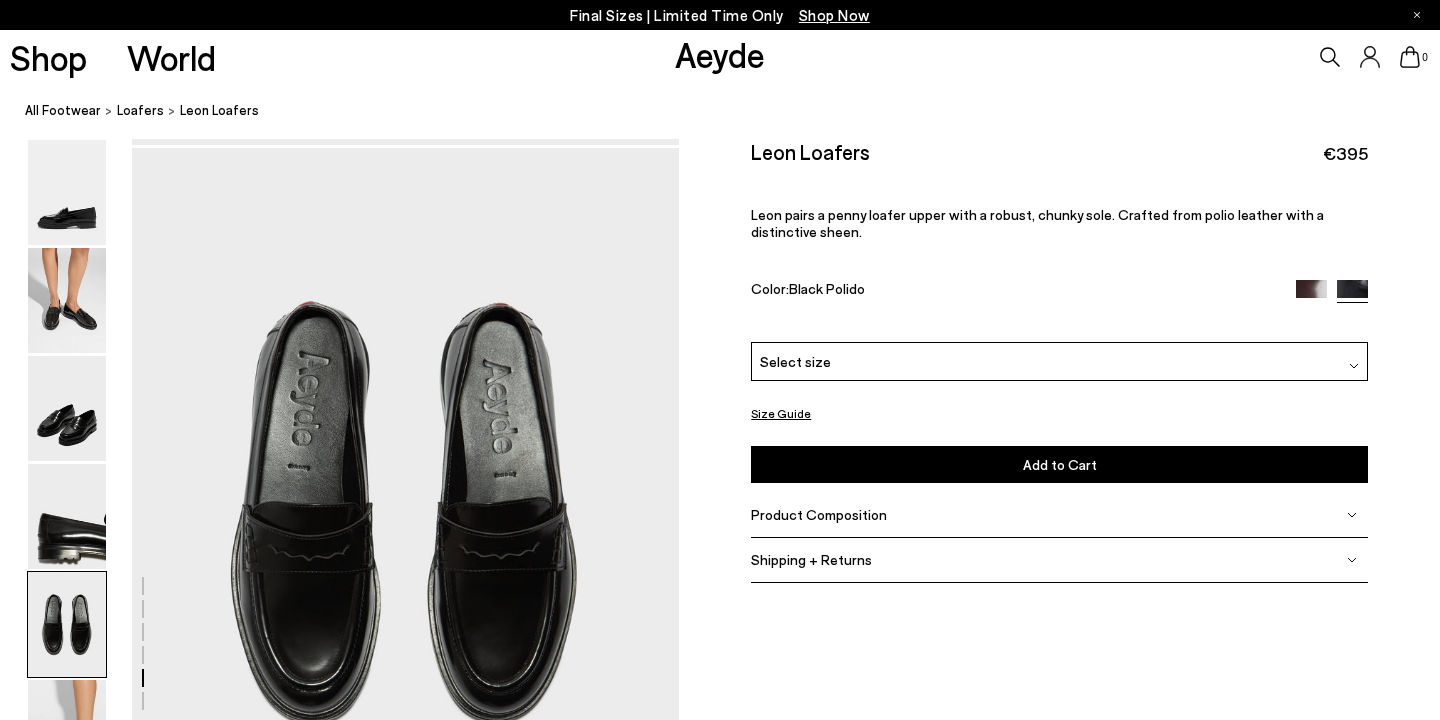 scroll, scrollTop: 2932, scrollLeft: 0, axis: vertical 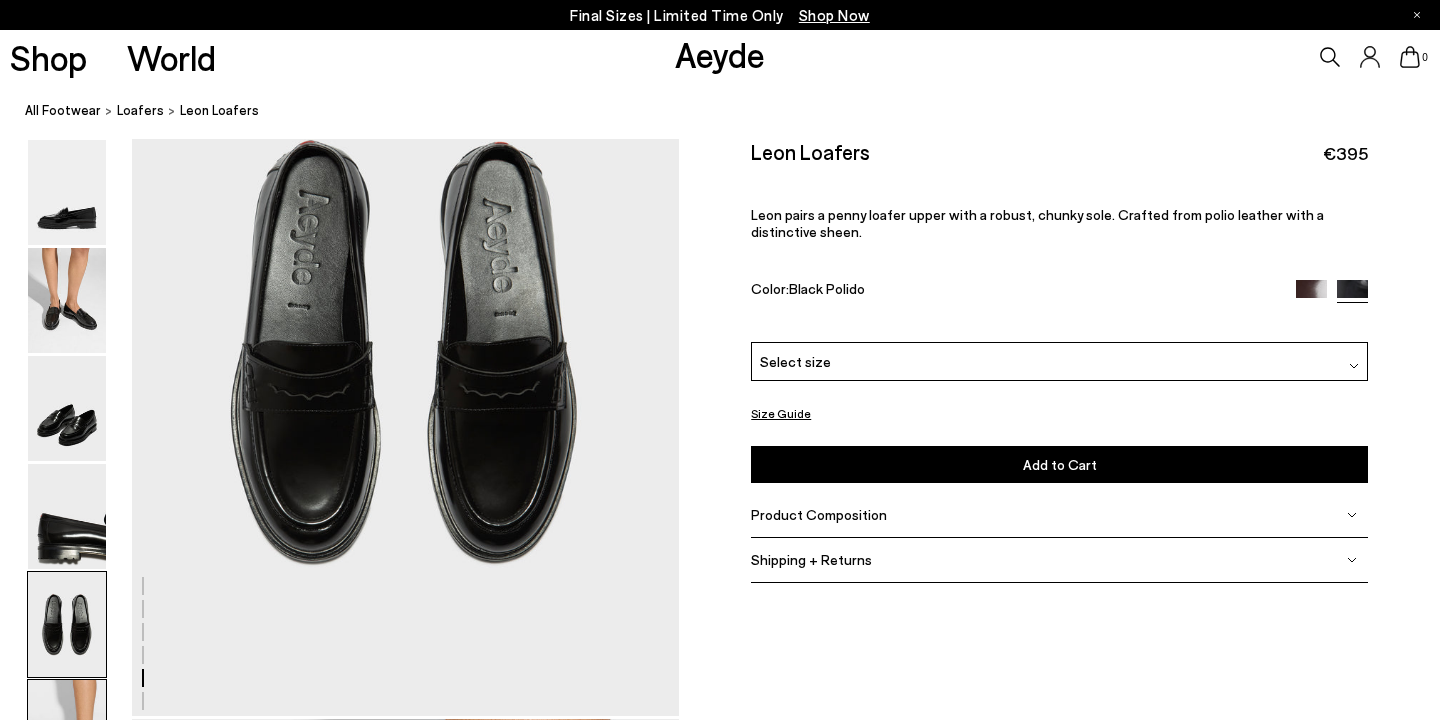 click at bounding box center [67, 732] 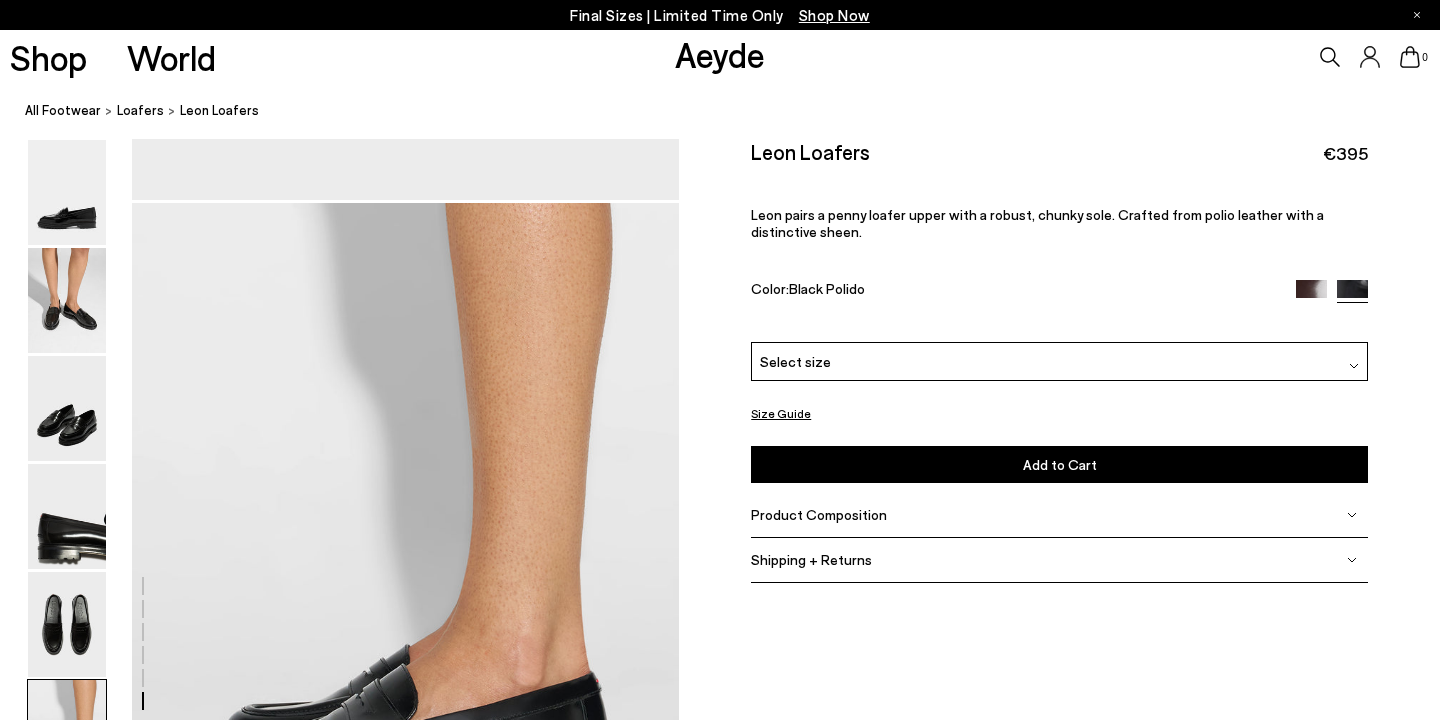 scroll, scrollTop: 3580, scrollLeft: 0, axis: vertical 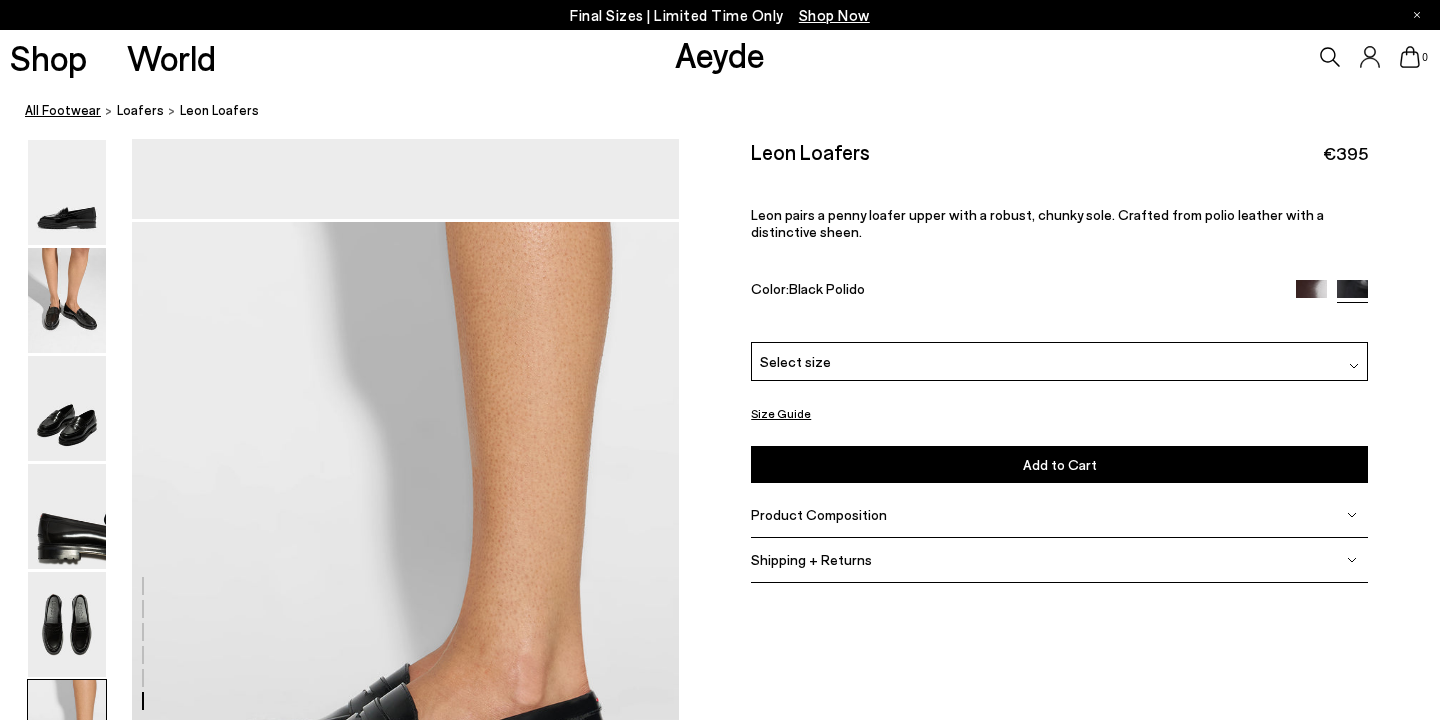 click on "All Footwear" at bounding box center (63, 110) 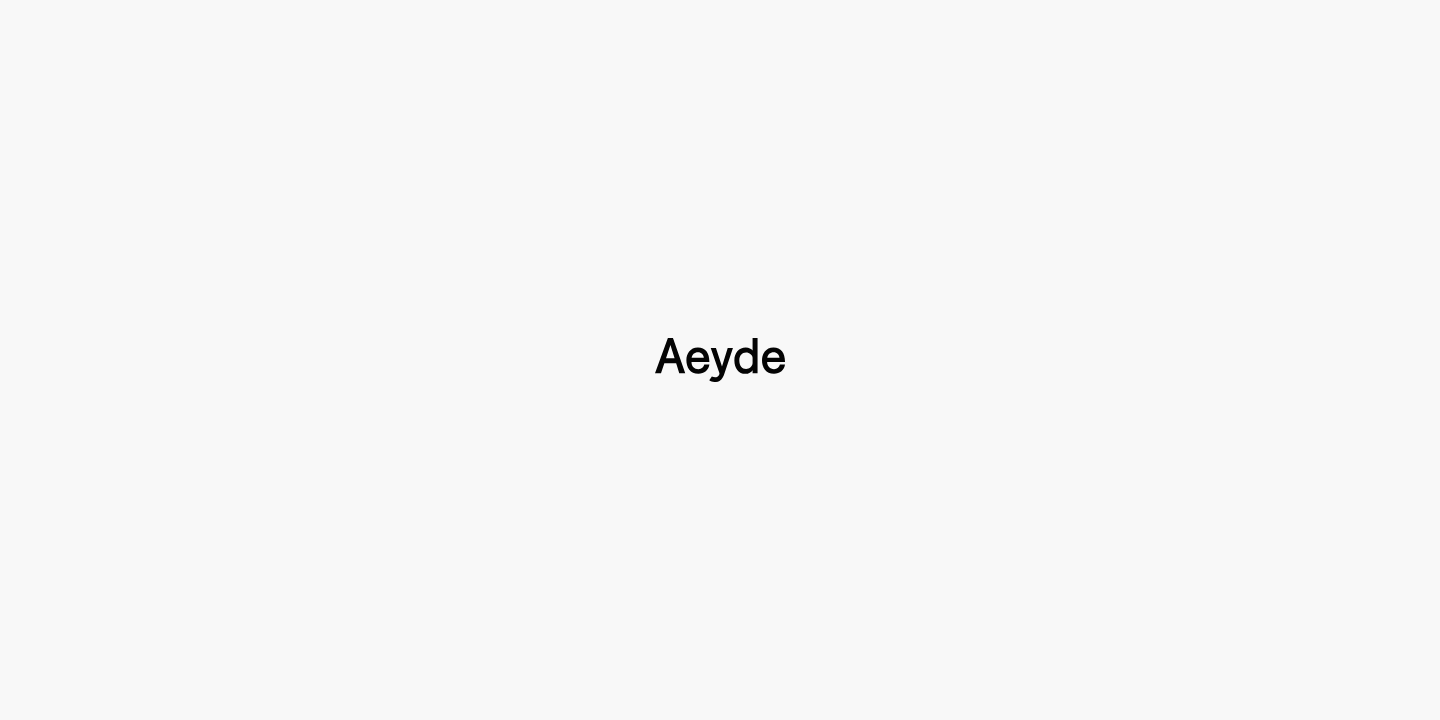 type 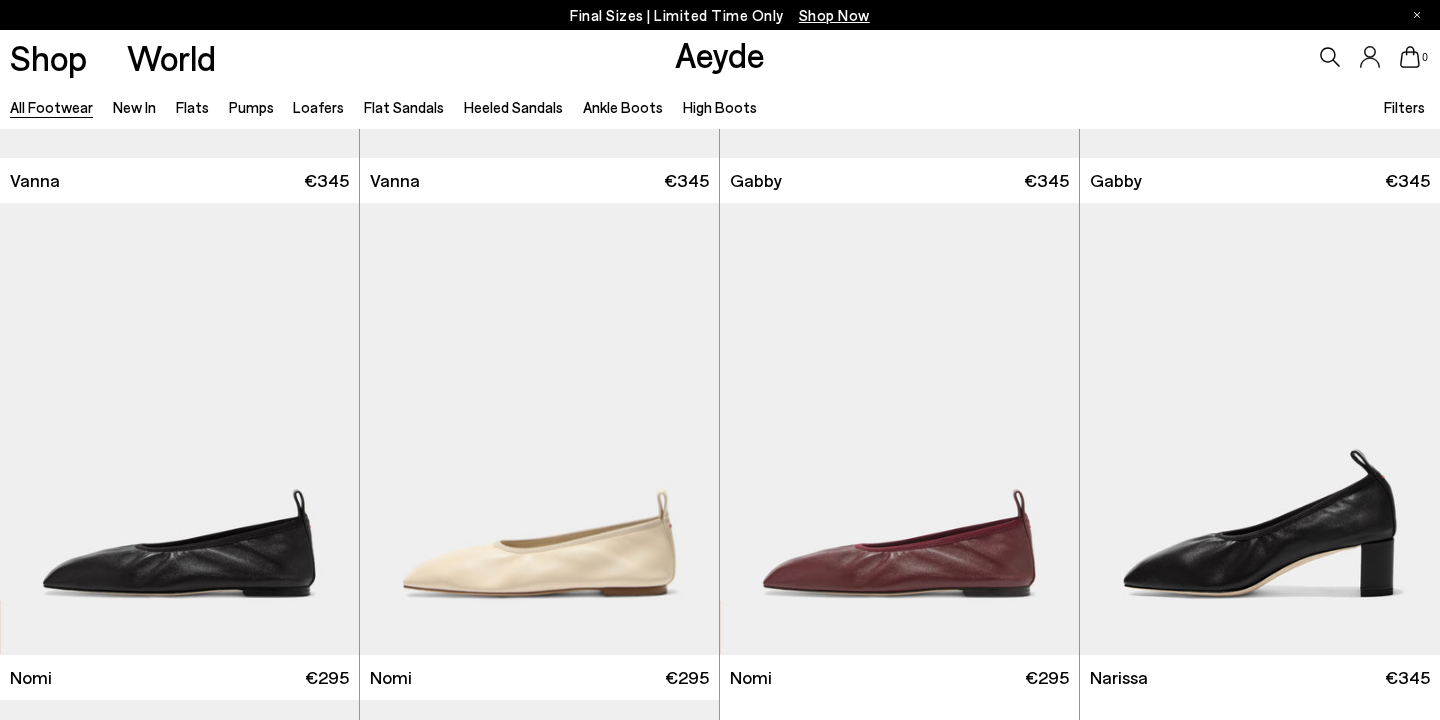 scroll, scrollTop: 2001, scrollLeft: 0, axis: vertical 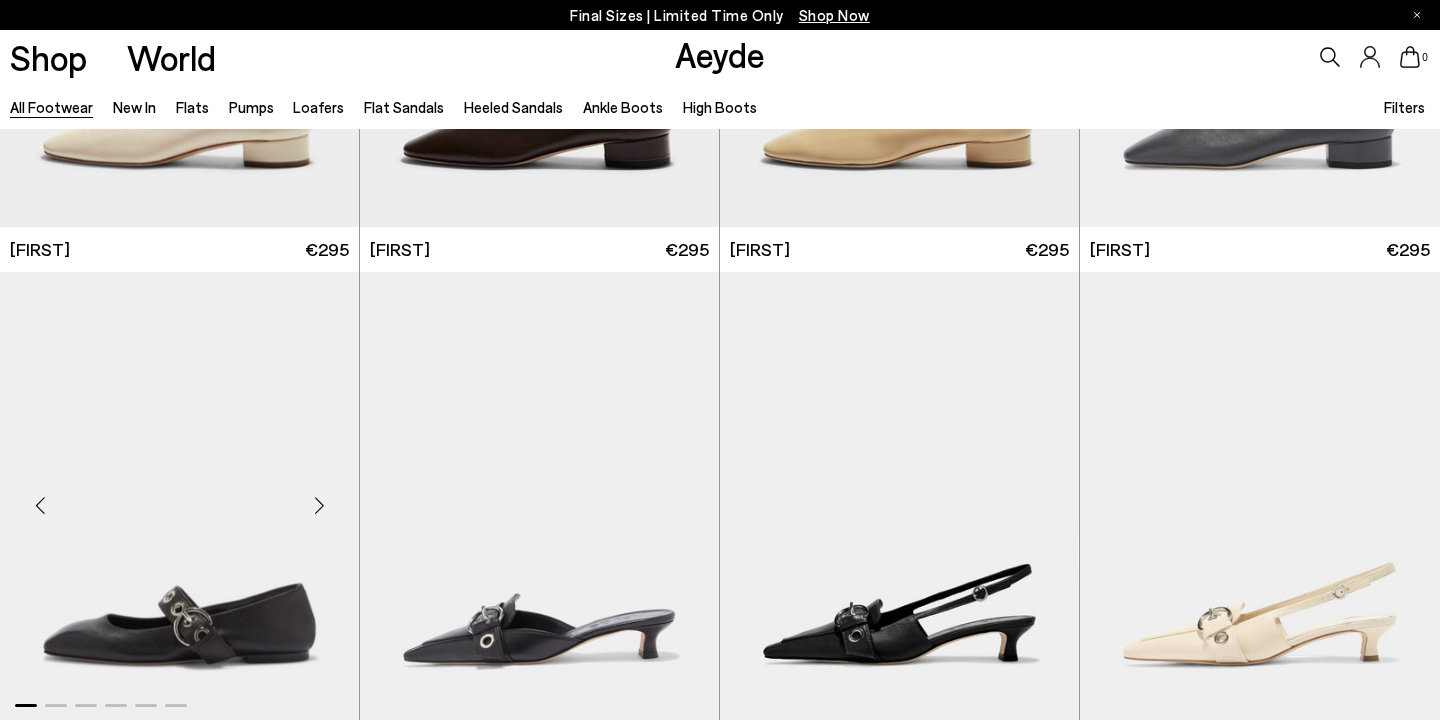 click at bounding box center (179, 497) 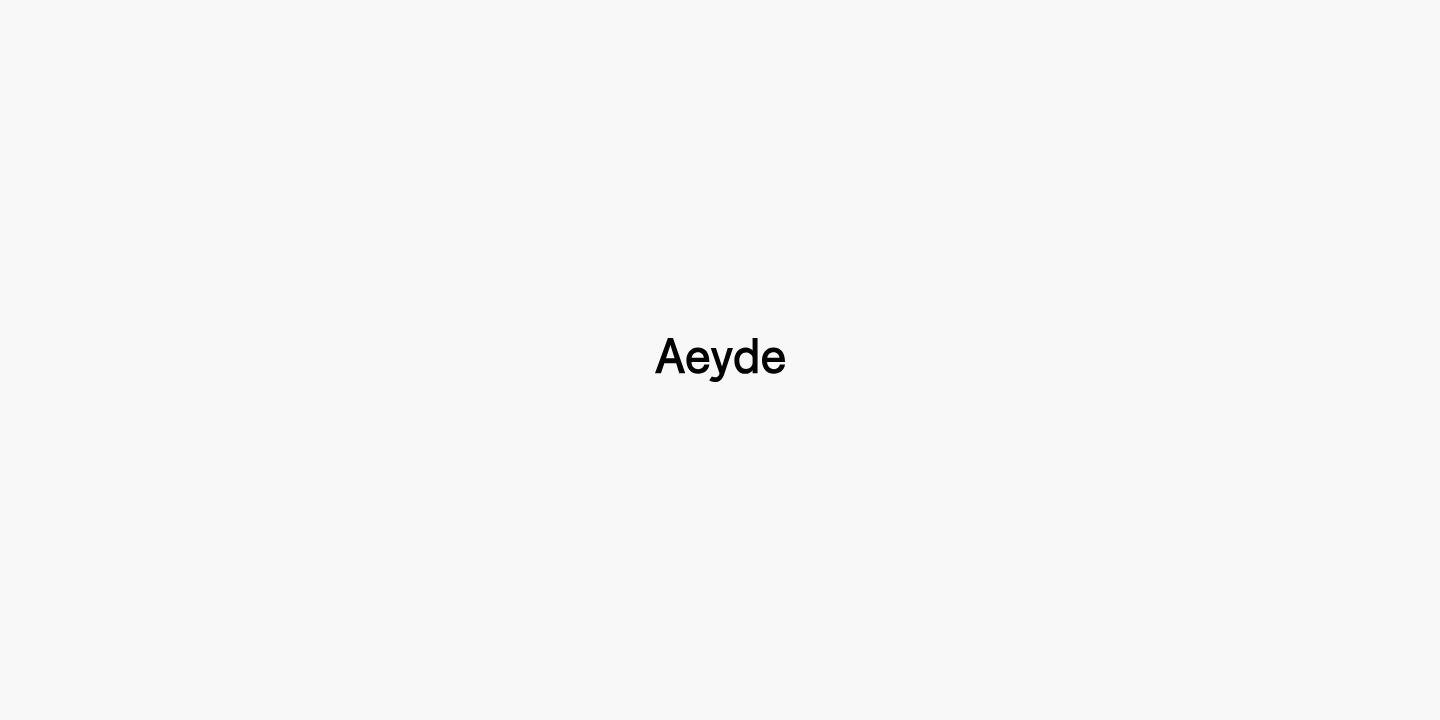 type 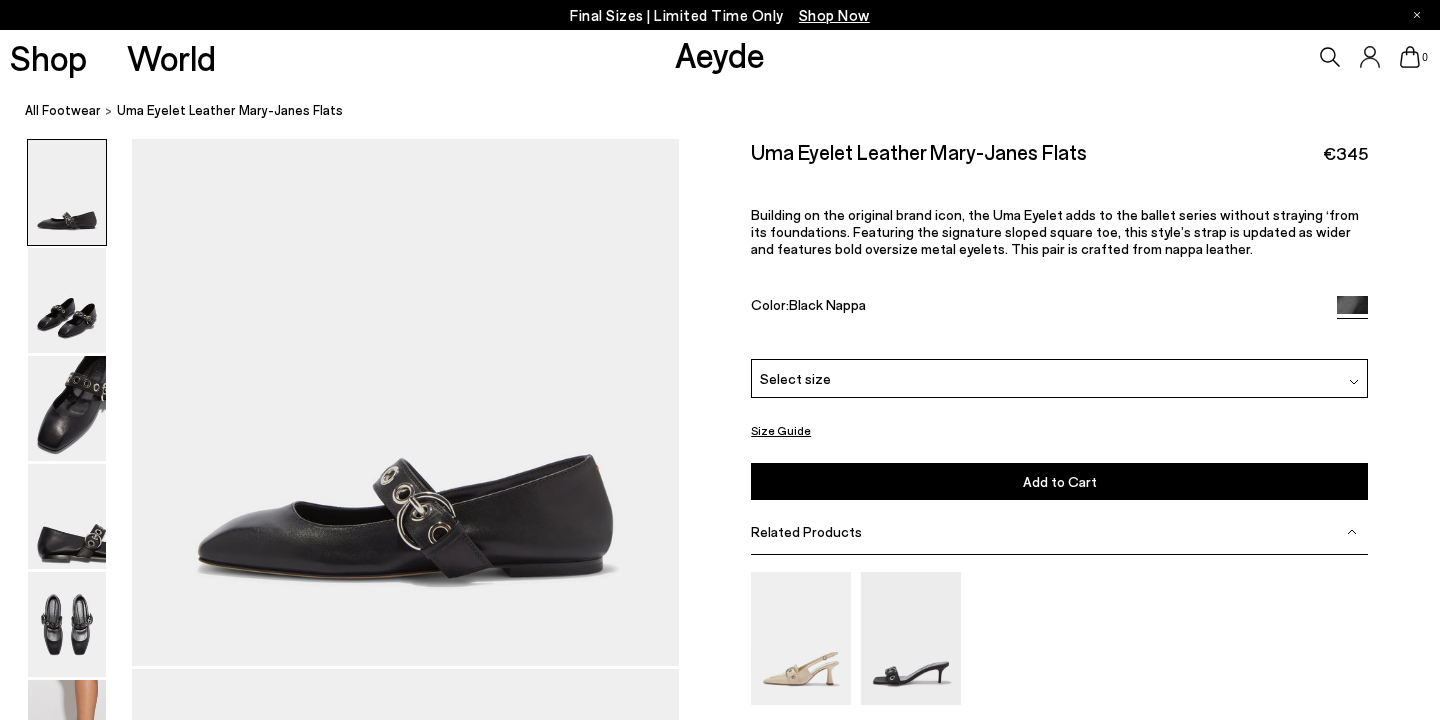 scroll, scrollTop: 0, scrollLeft: 0, axis: both 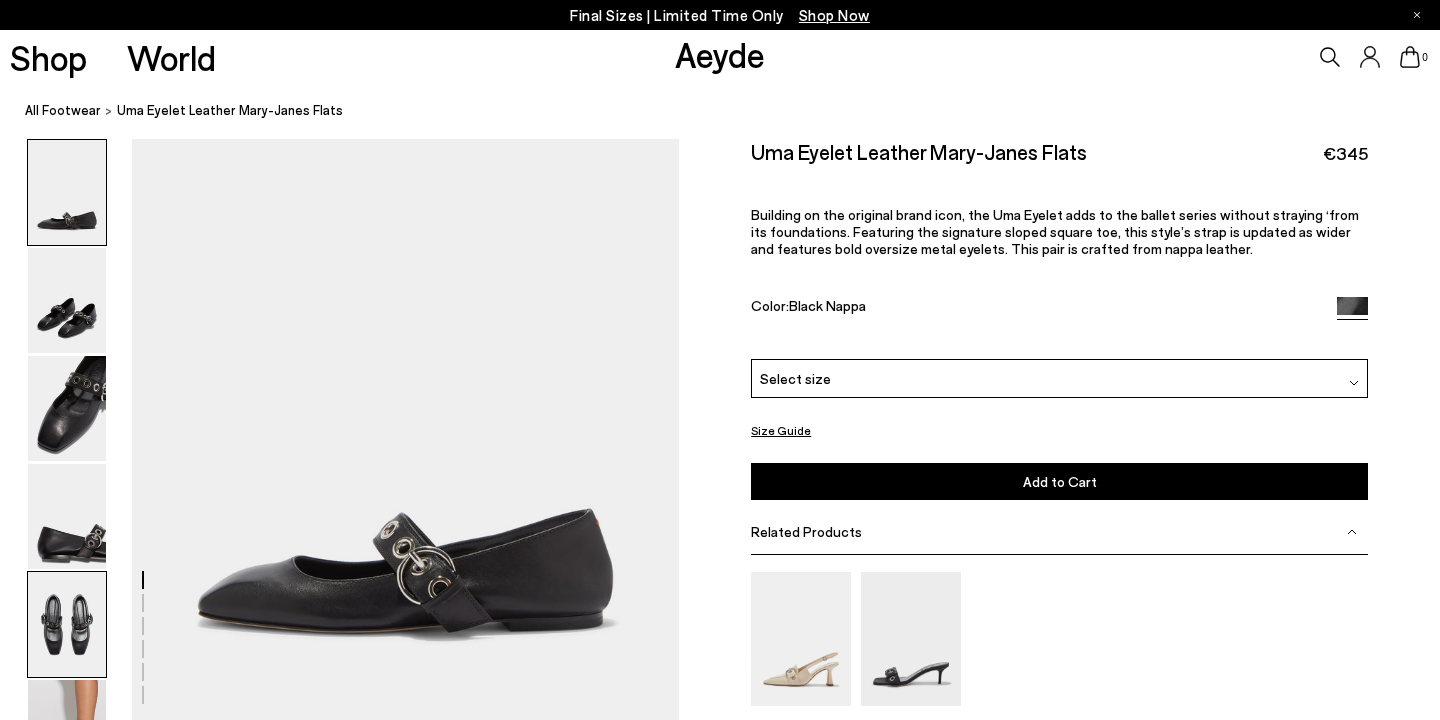 click at bounding box center [67, 624] 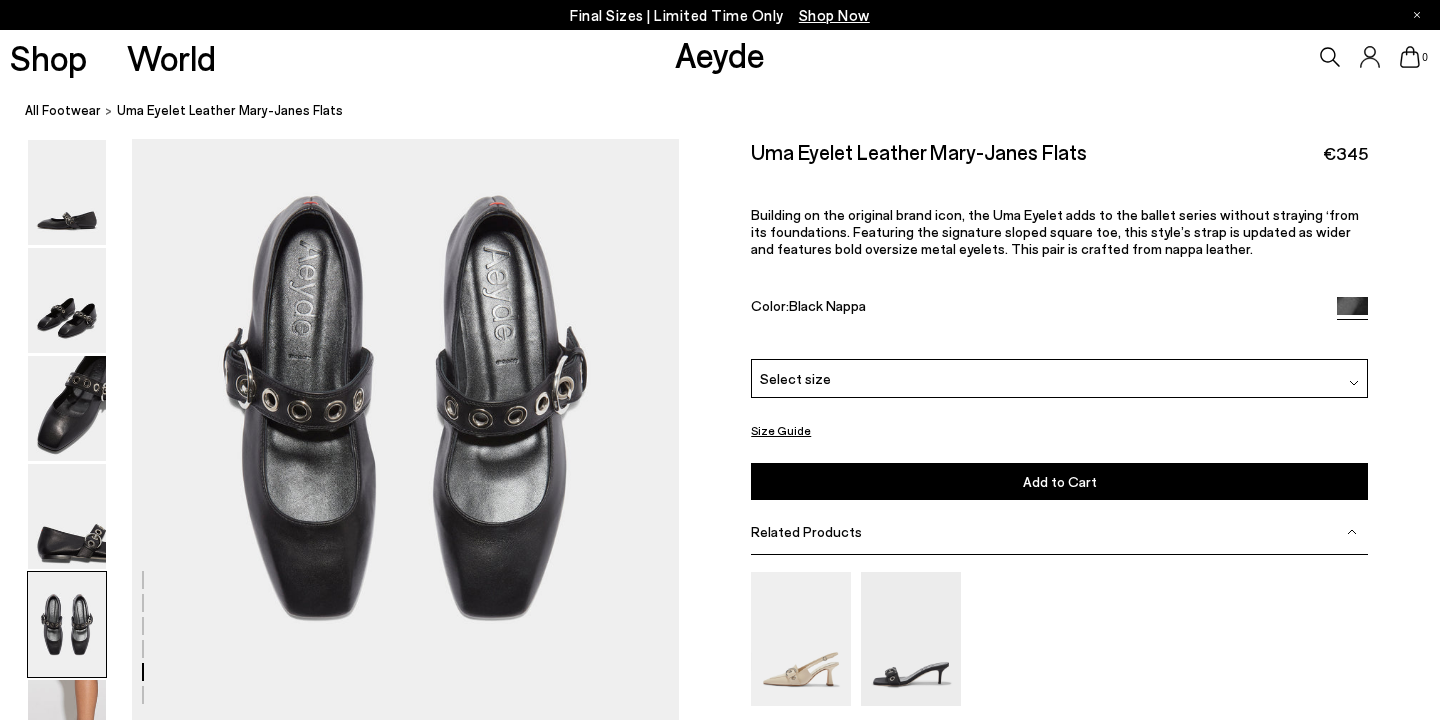 scroll, scrollTop: 2917, scrollLeft: 0, axis: vertical 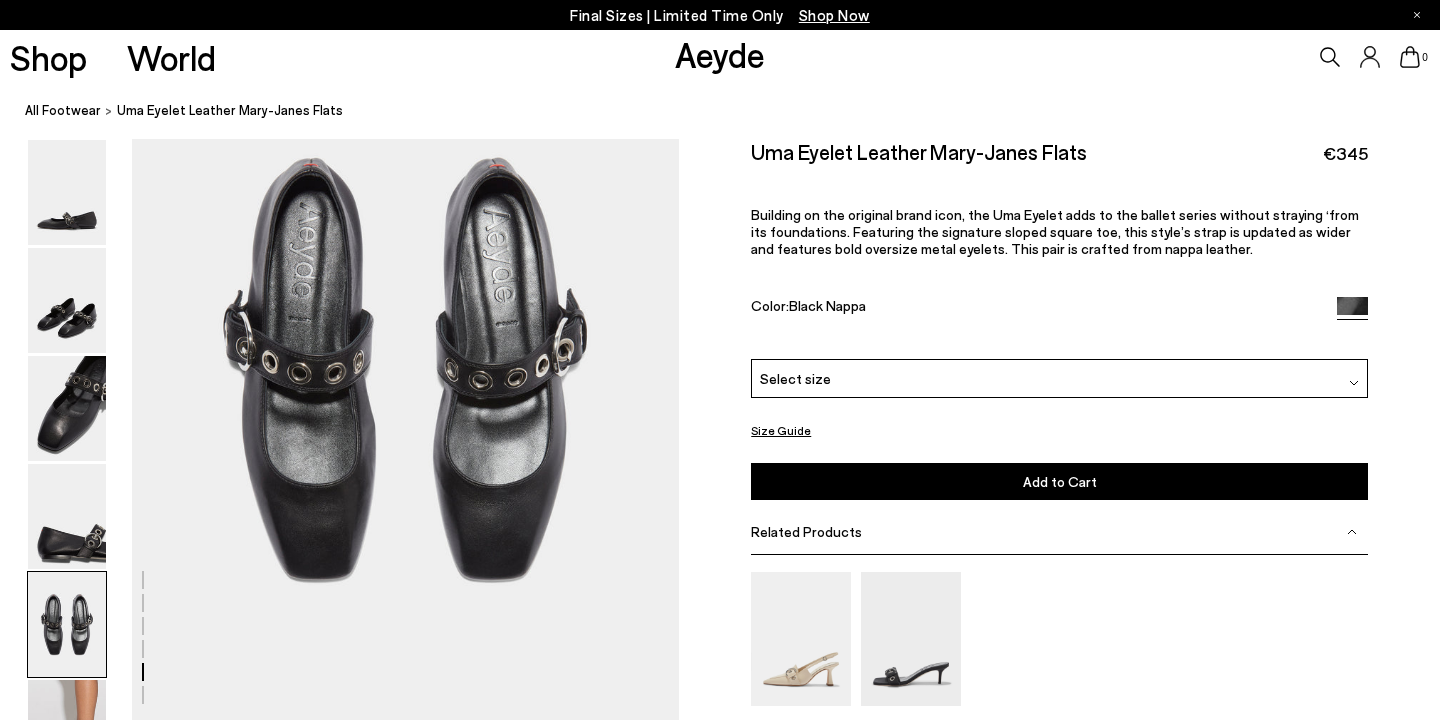 click at bounding box center (67, 624) 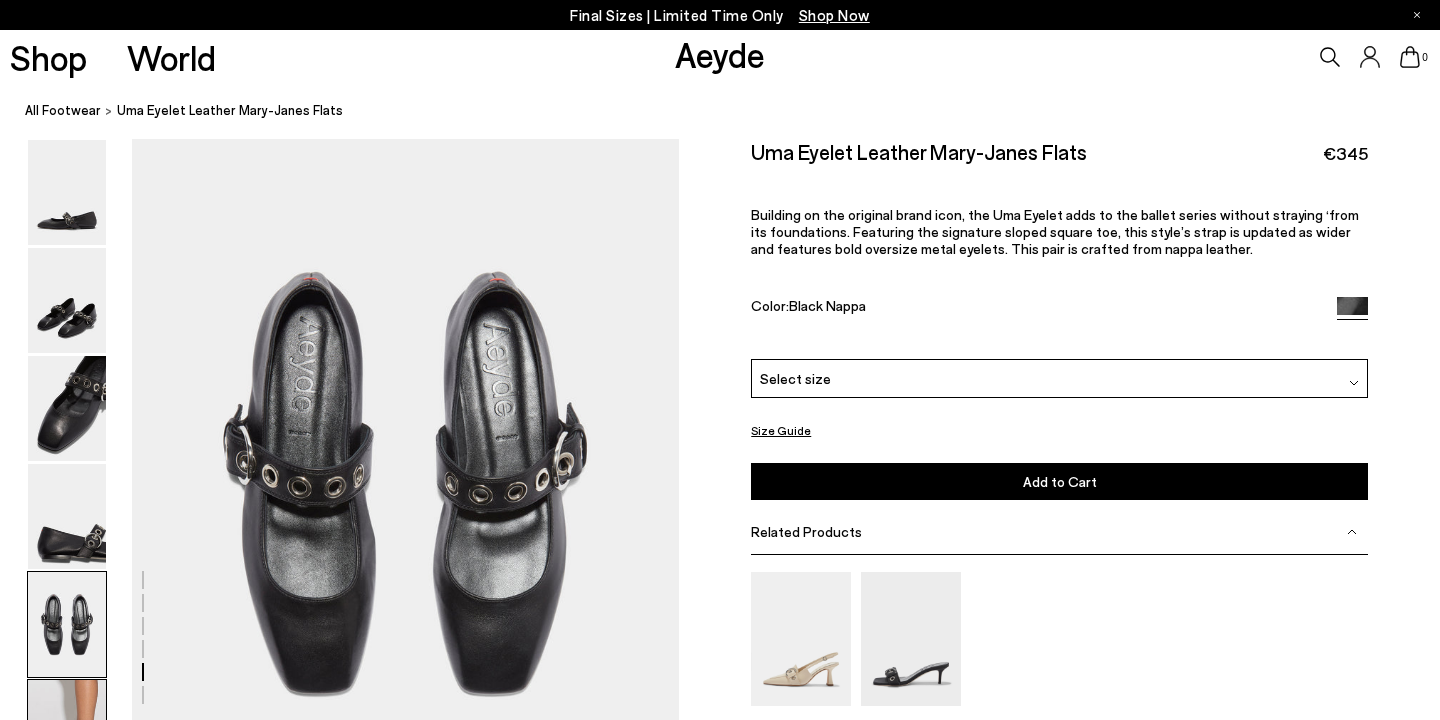 scroll, scrollTop: 2784, scrollLeft: 0, axis: vertical 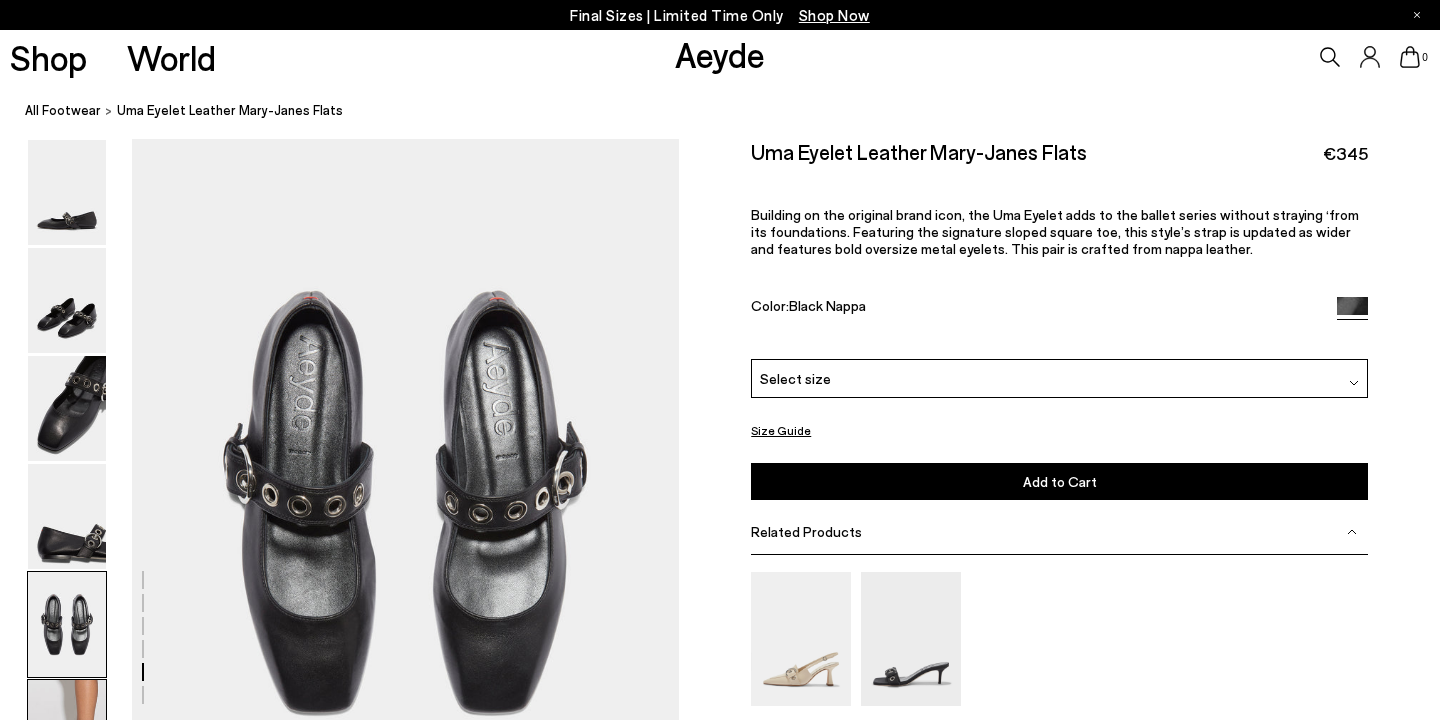 click at bounding box center (67, 732) 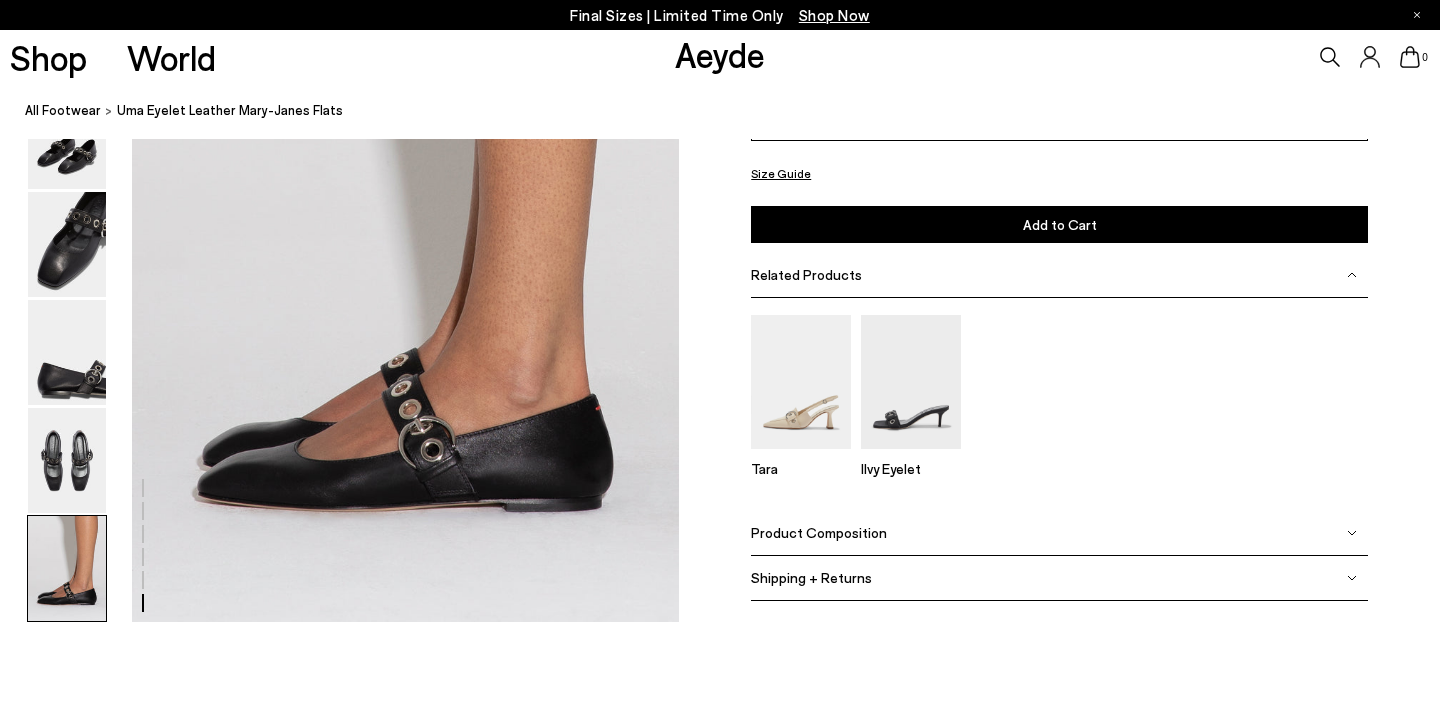 scroll, scrollTop: 3839, scrollLeft: 0, axis: vertical 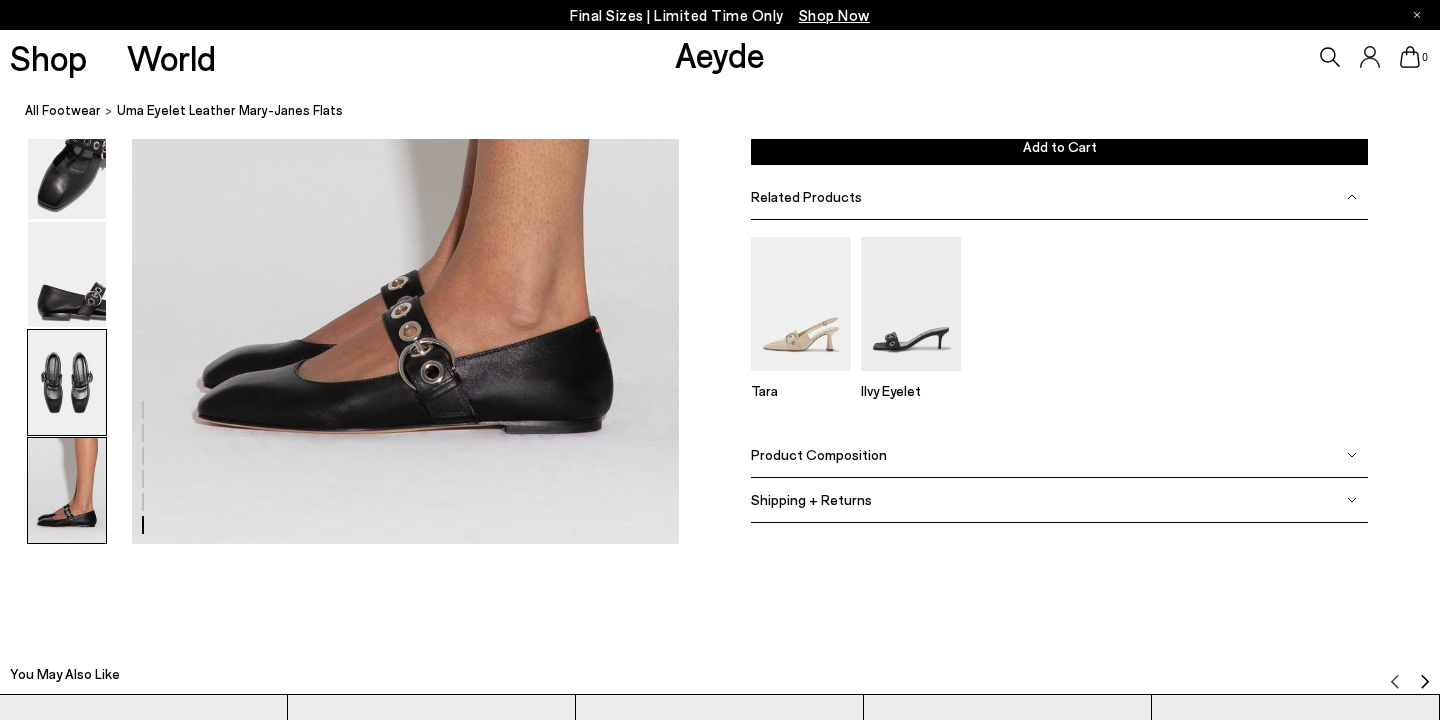 click at bounding box center (67, 382) 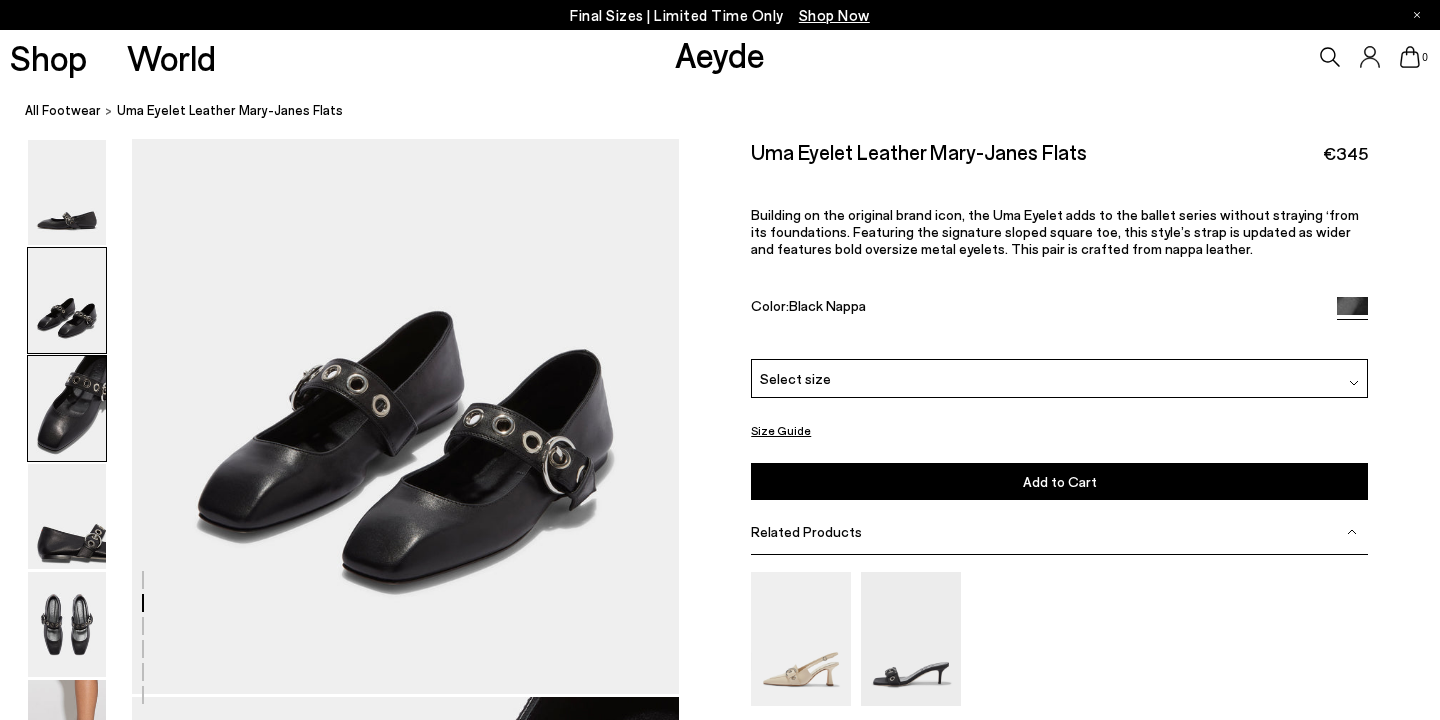 scroll, scrollTop: 0, scrollLeft: 0, axis: both 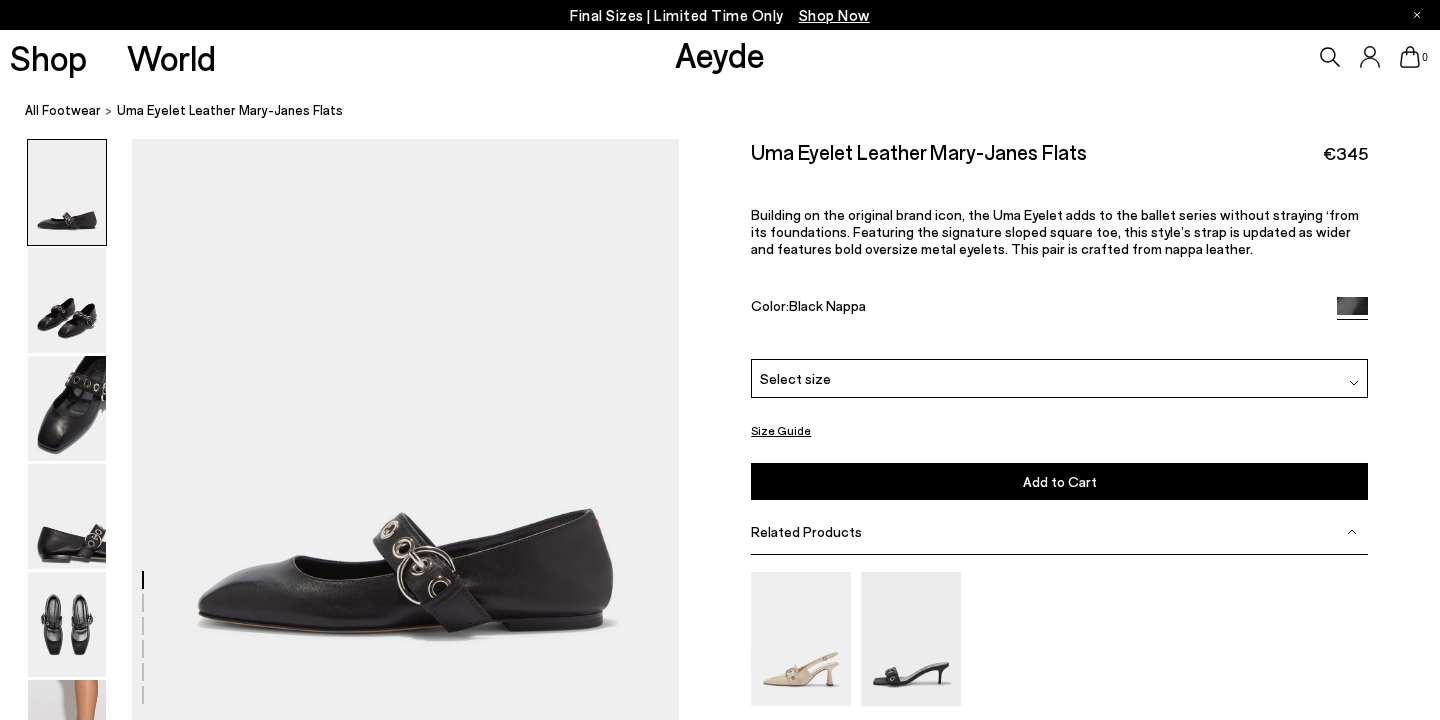 click on "Select size" at bounding box center [1059, 378] 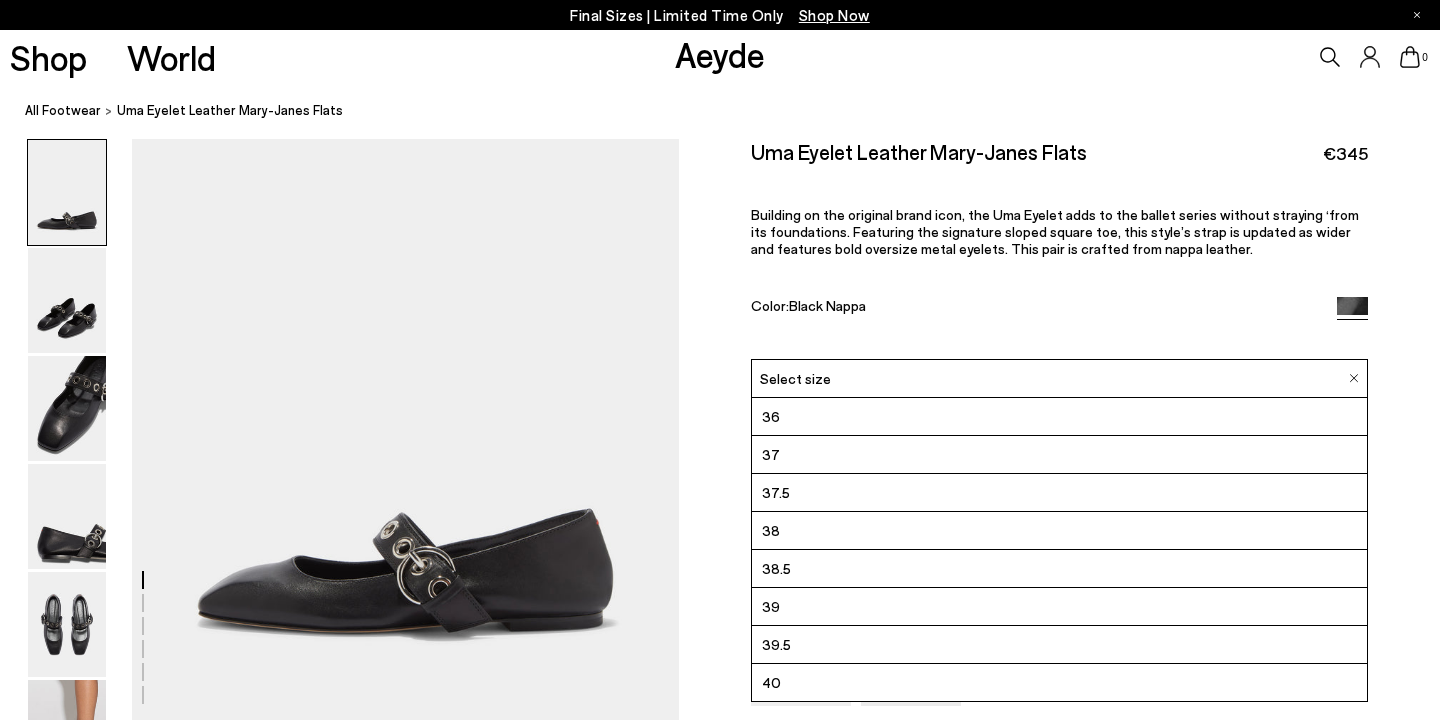 click on "Size Guide
Shoes
Belt
Our shoes come in European sizing. The easiest way to measure your foot is to stand on a sheet of paper, border your foot with a pen and measure the length between your heel and your longest toe. Please reference our size guide below:
EU
UK US ** **" at bounding box center [1059, 509] 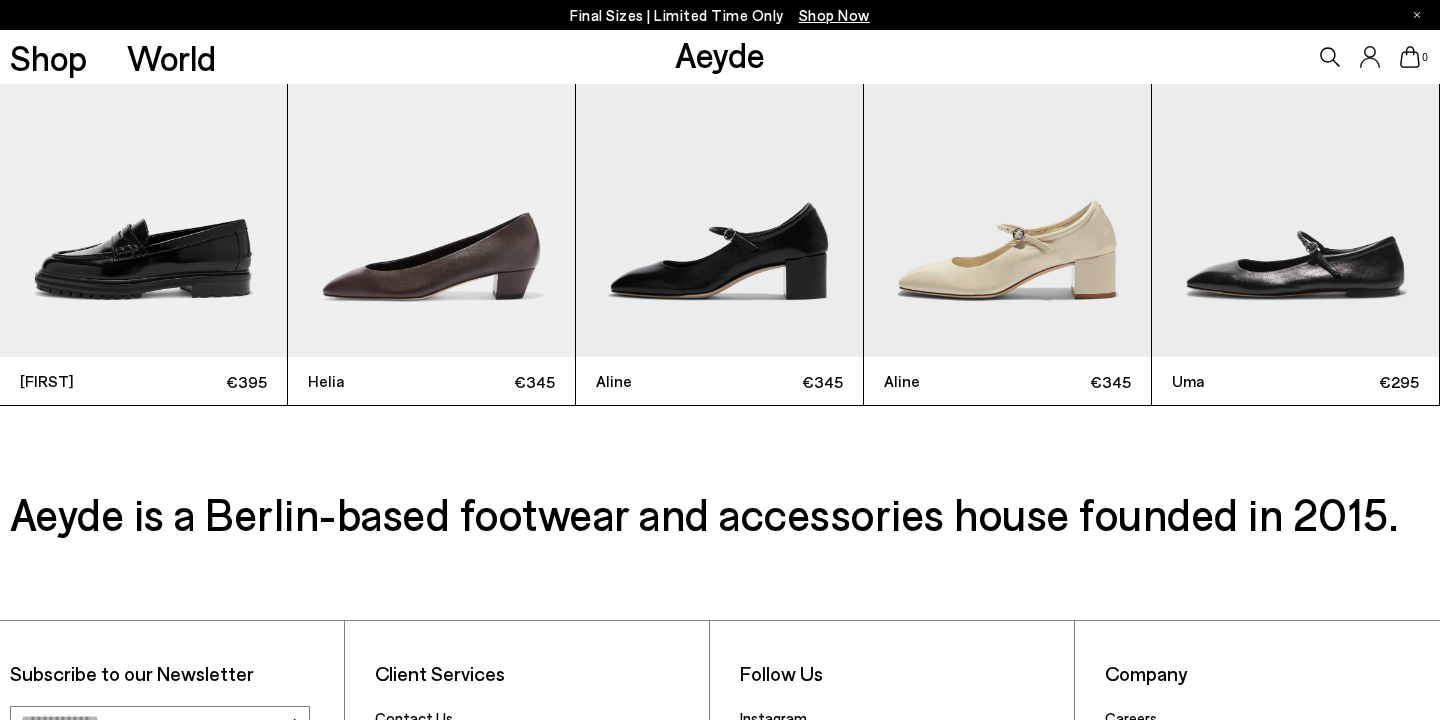 scroll, scrollTop: 5098, scrollLeft: 0, axis: vertical 